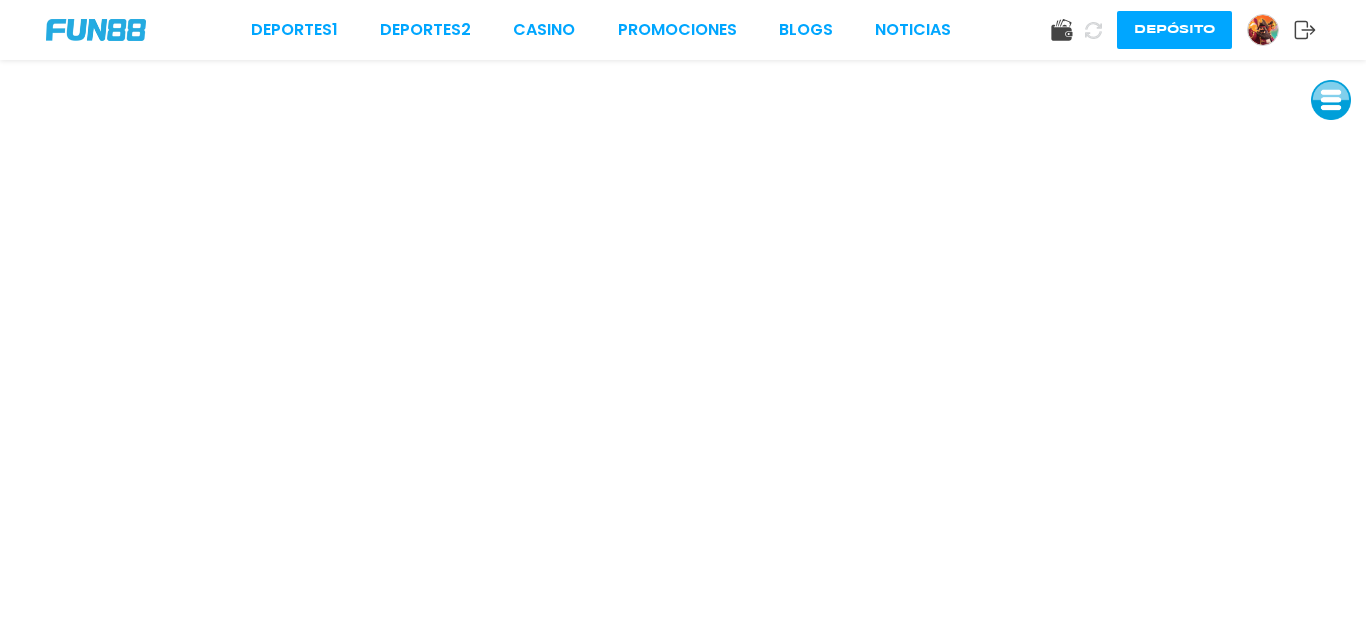 click on "CASINO" at bounding box center [544, 30] 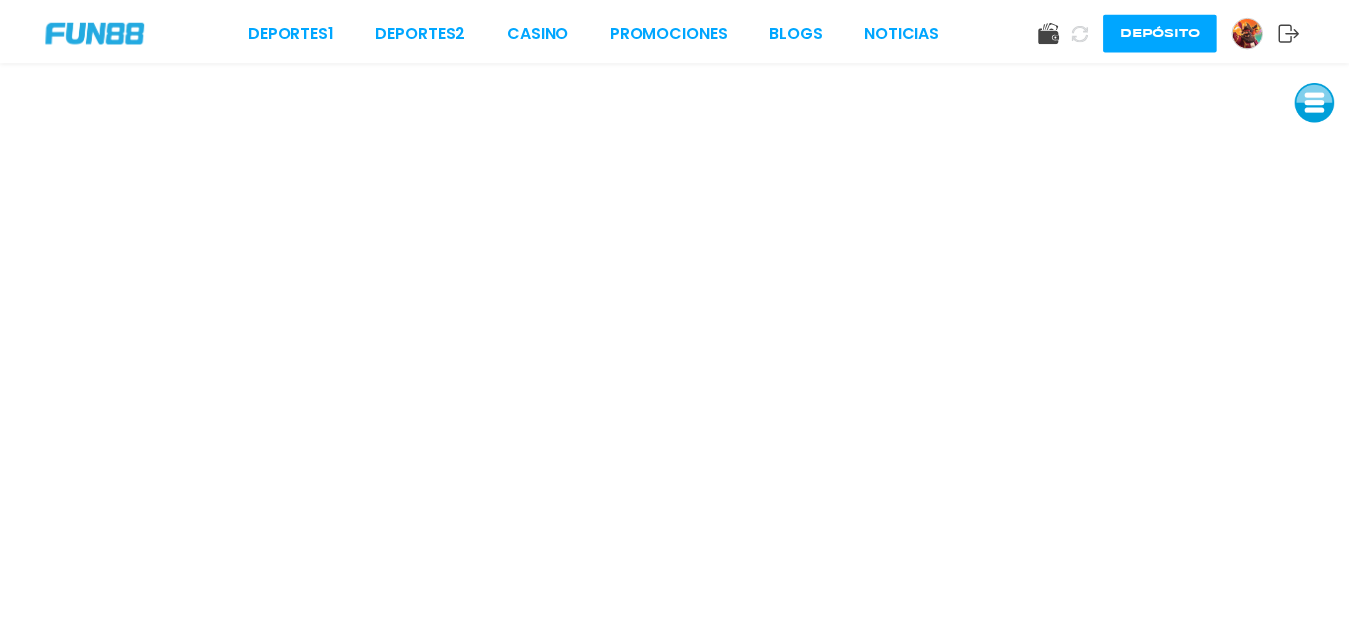 scroll, scrollTop: 0, scrollLeft: 0, axis: both 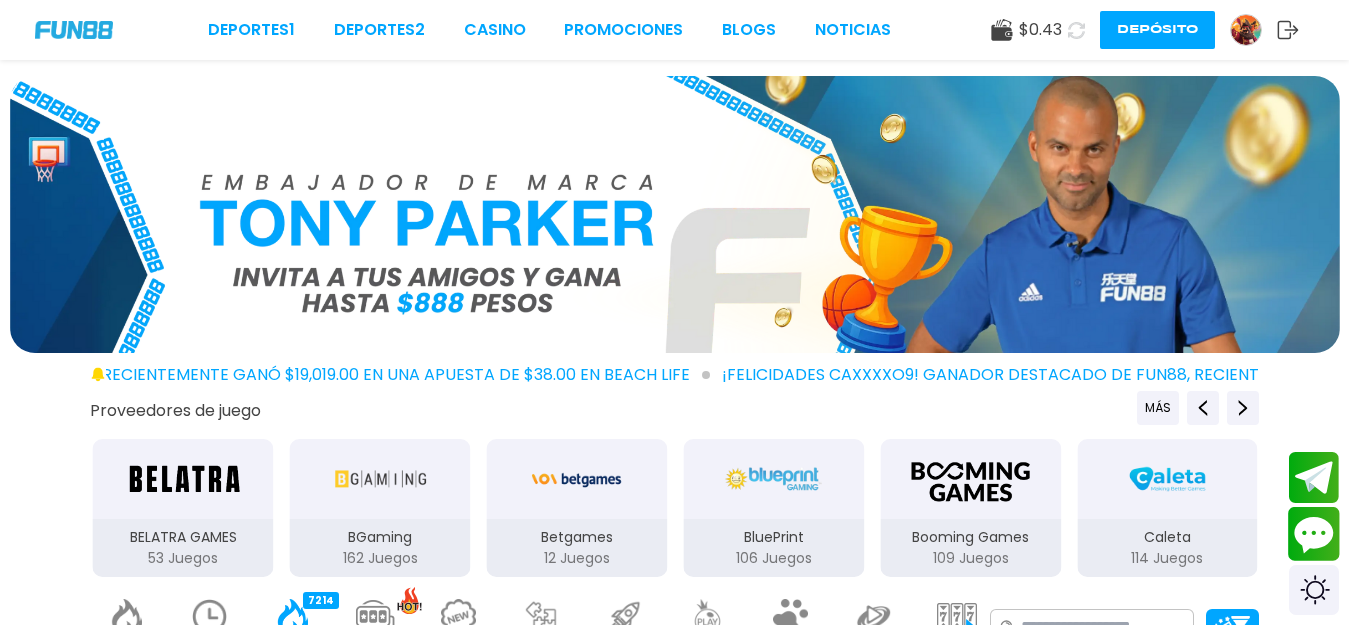 click at bounding box center (1314, 534) 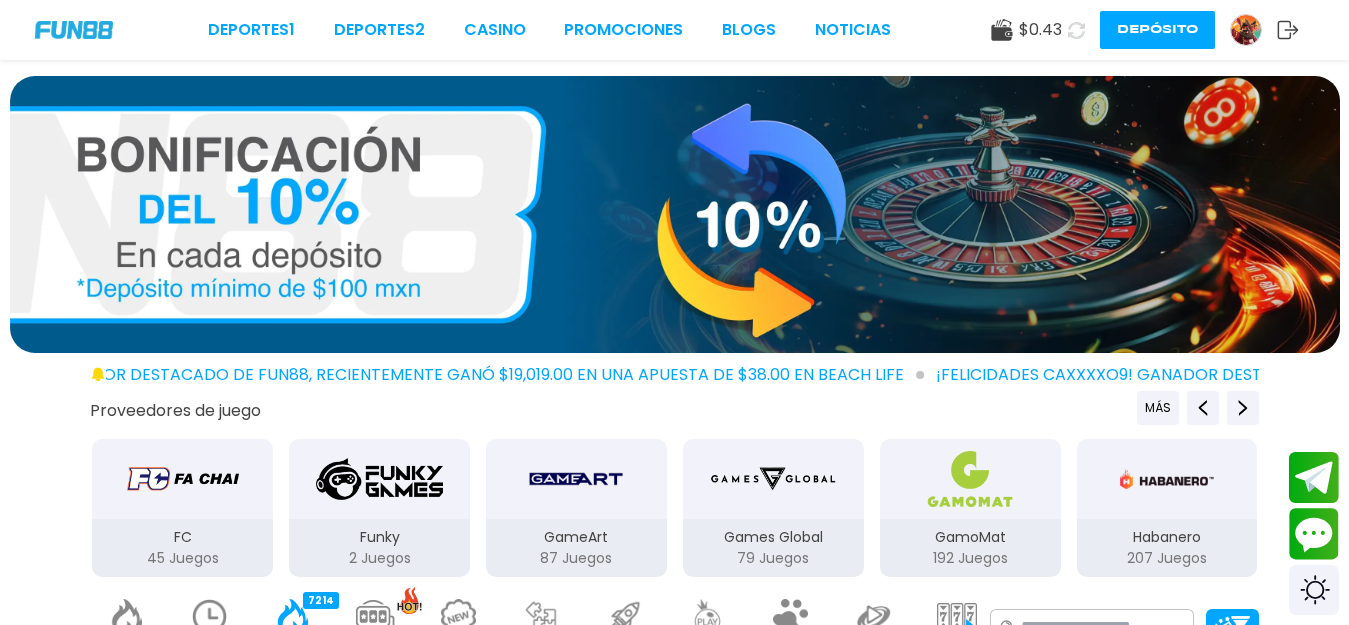 click at bounding box center (1246, 30) 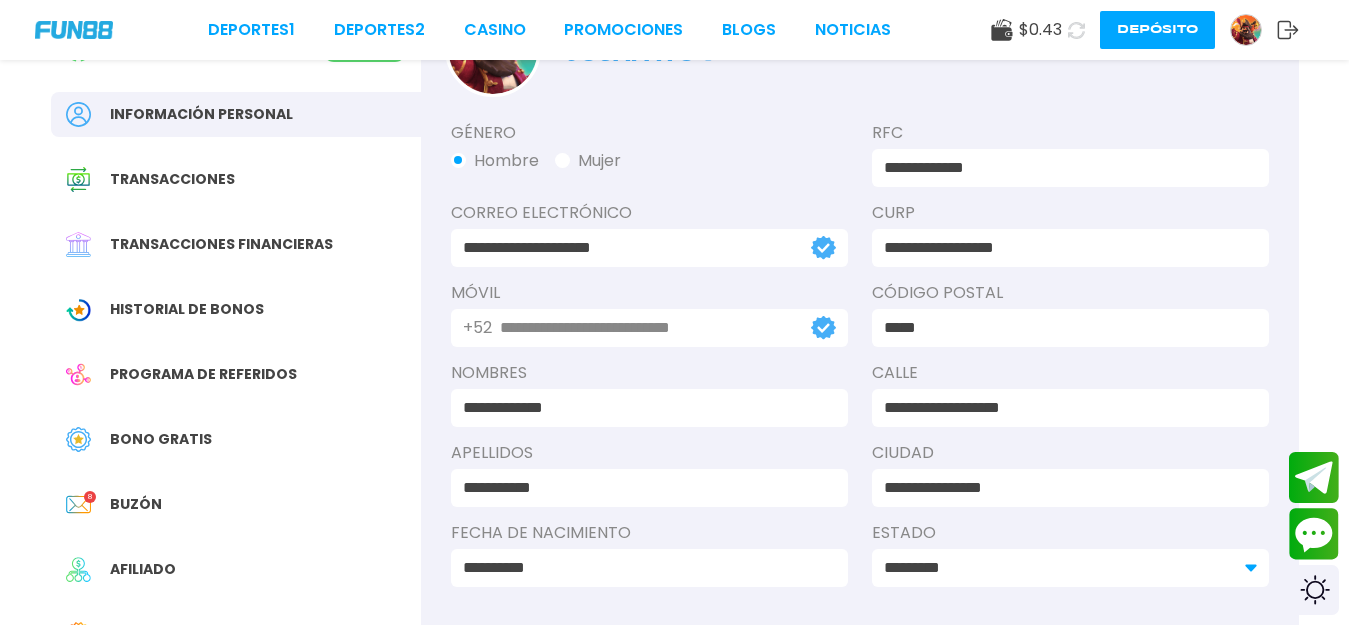 scroll, scrollTop: 130, scrollLeft: 0, axis: vertical 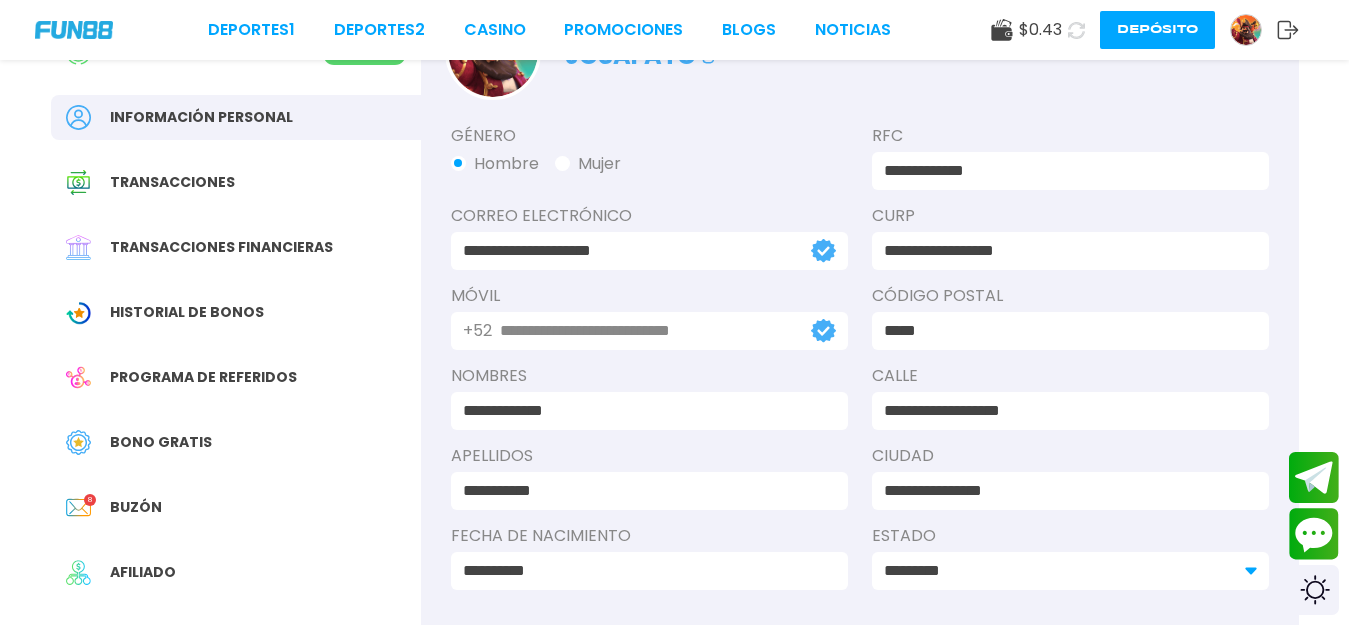 click on "Buzón" at bounding box center (136, 507) 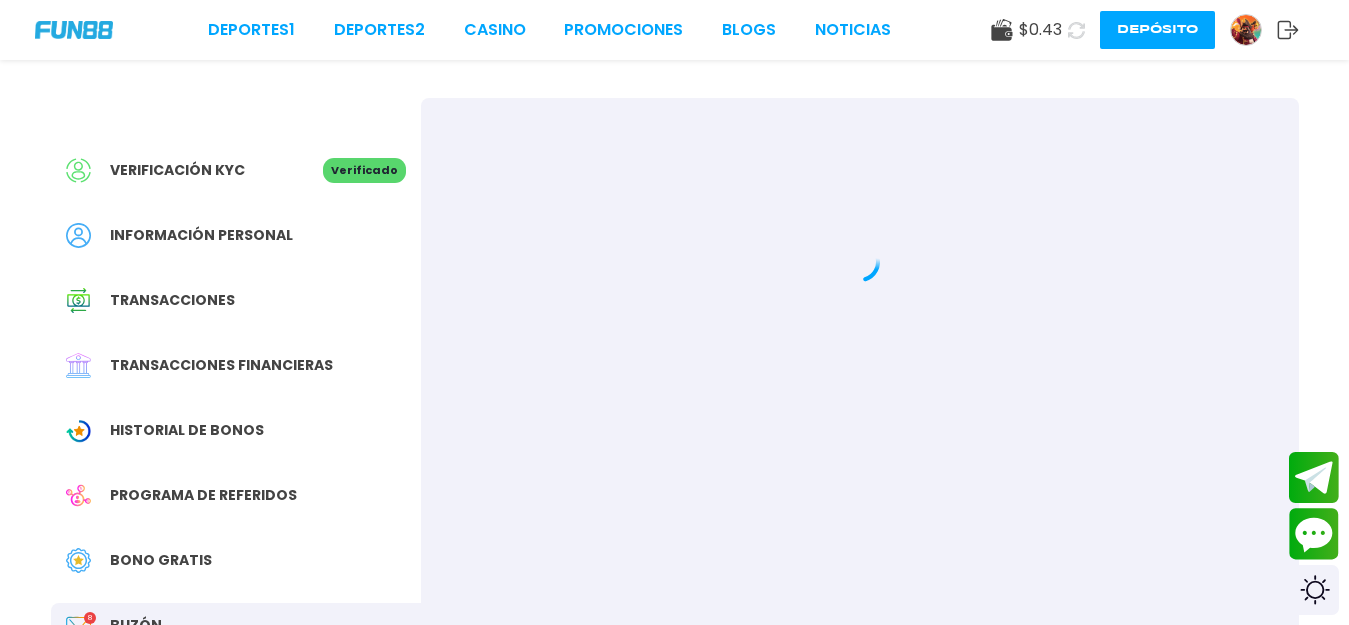 scroll, scrollTop: 0, scrollLeft: 0, axis: both 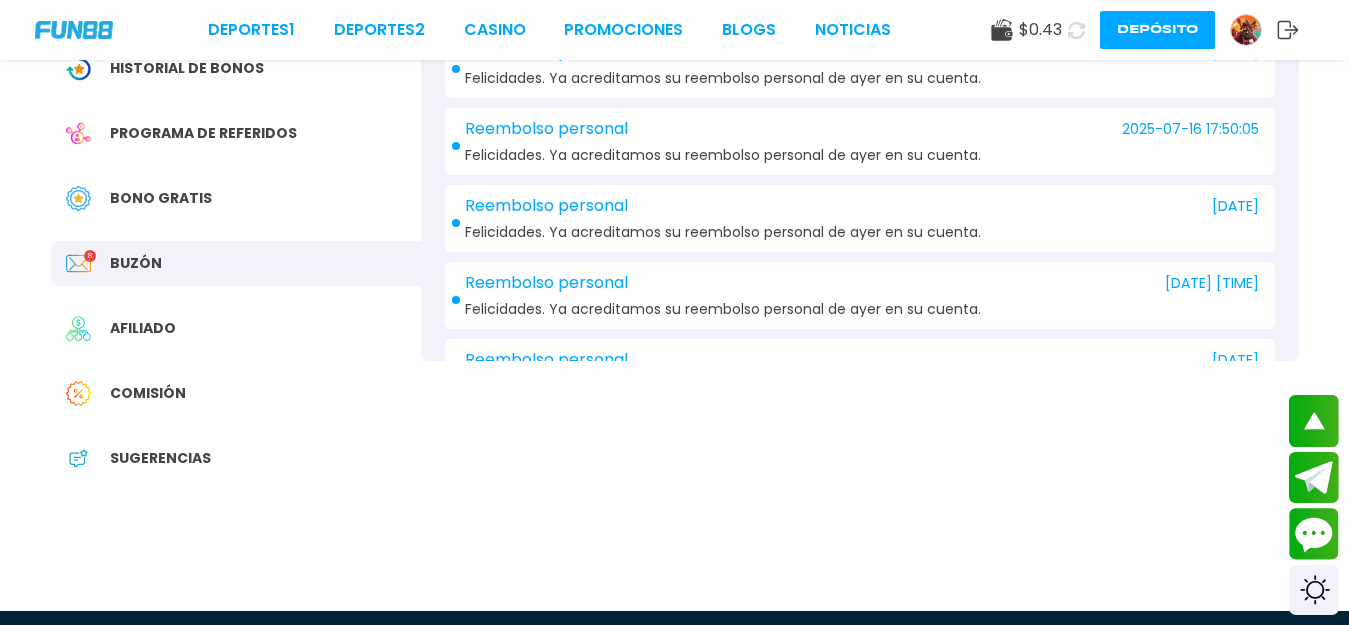 click on "Comisión" at bounding box center [148, 393] 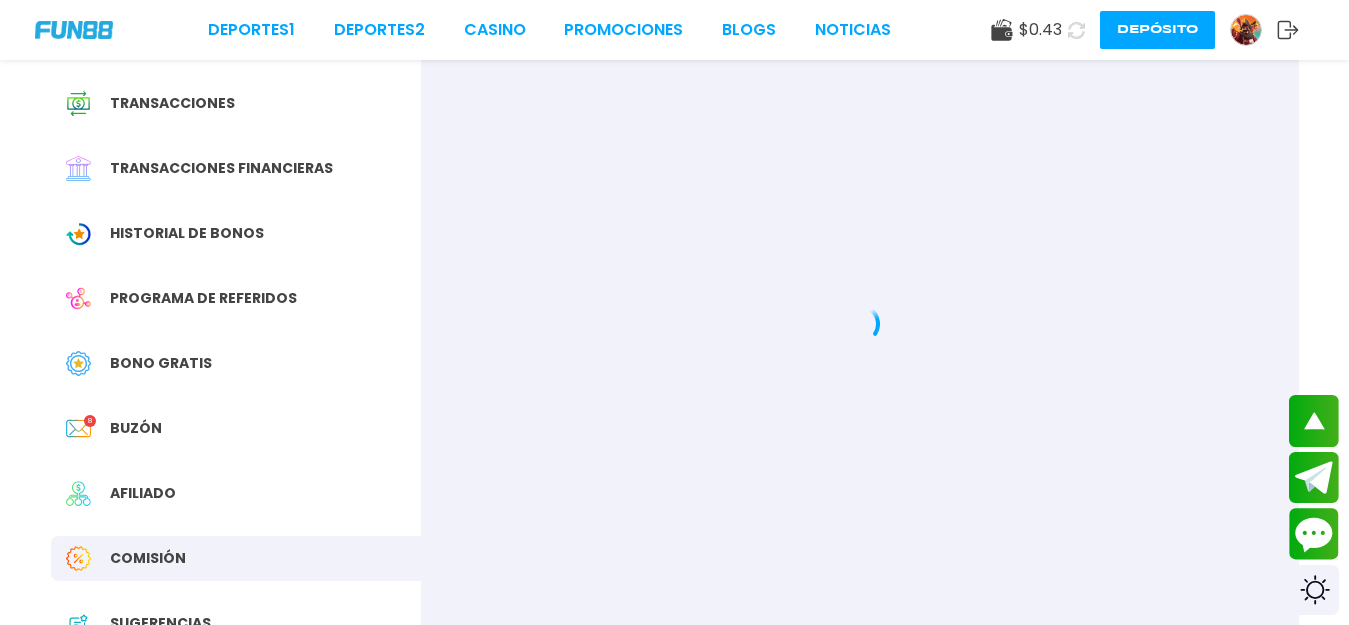 scroll, scrollTop: 0, scrollLeft: 0, axis: both 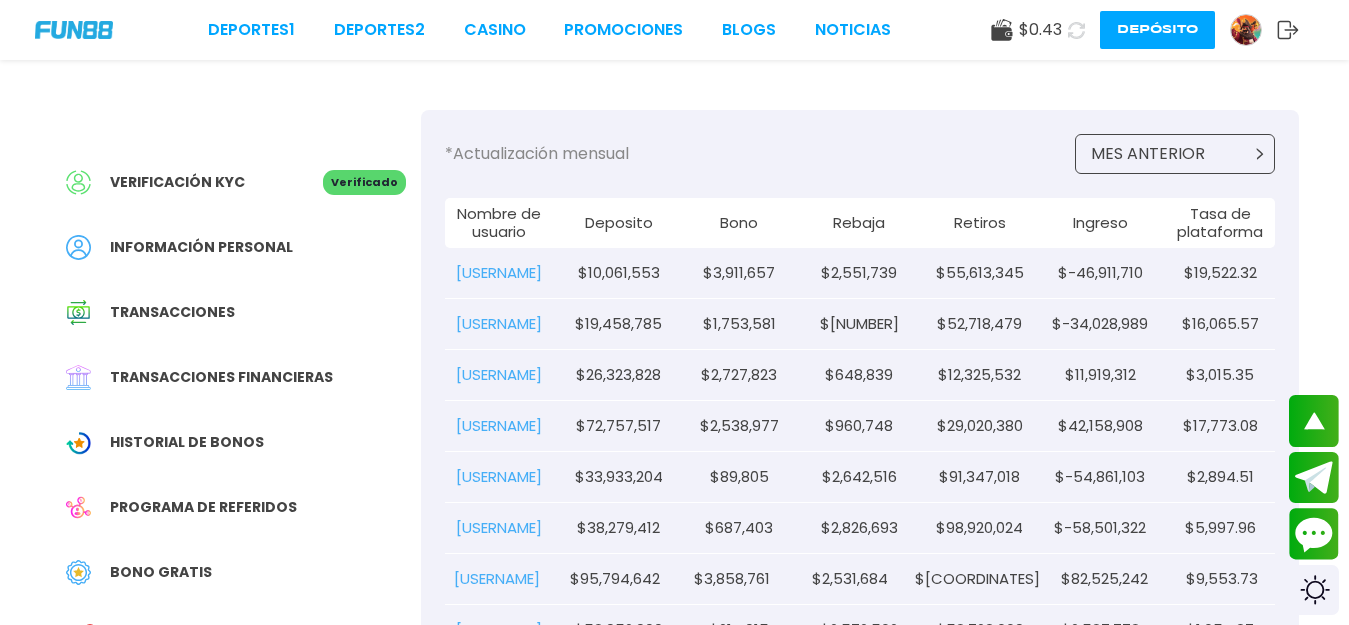 click on "Bono Gratis" at bounding box center (161, 572) 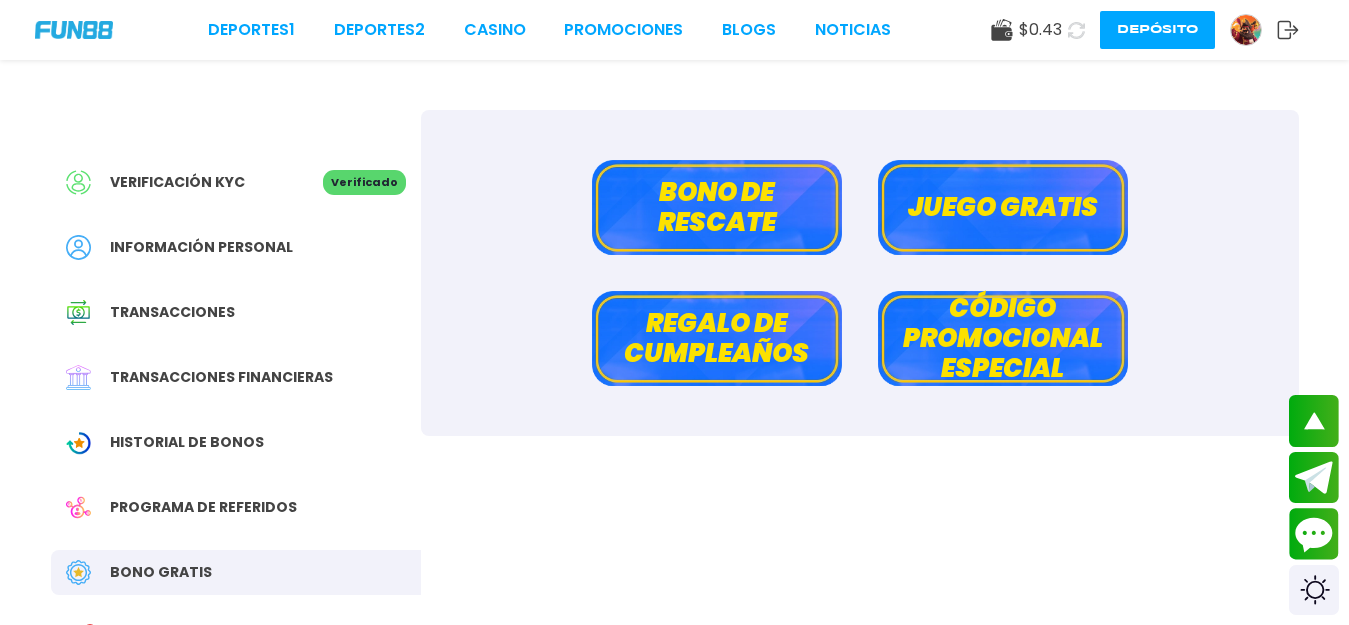 click on "Juego gratis" at bounding box center [1003, 207] 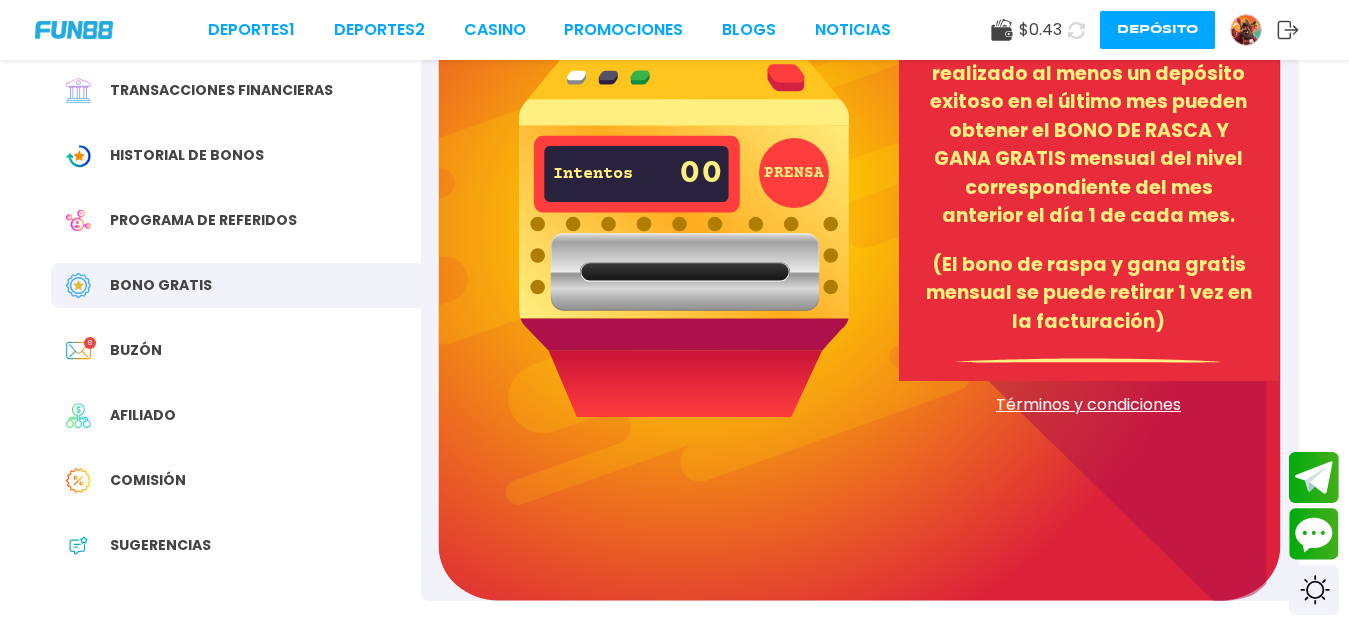 scroll, scrollTop: 354, scrollLeft: 0, axis: vertical 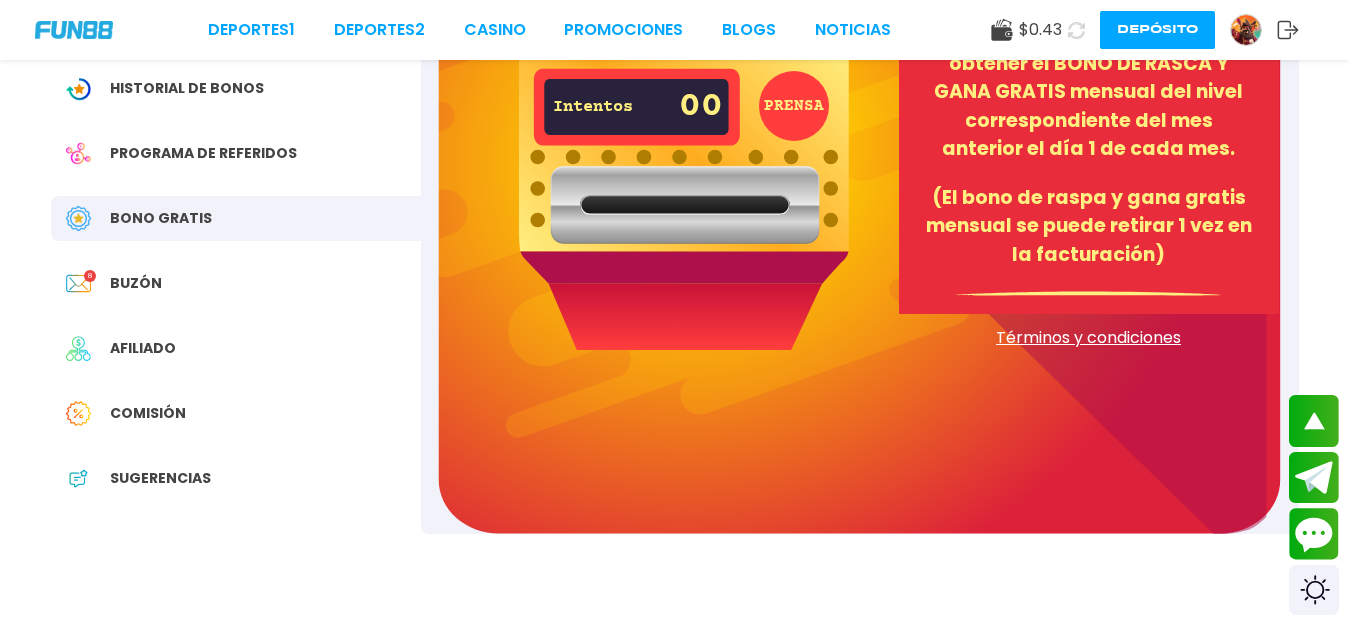 click on "Los miembros que hayan realizado al menos un depósito exitoso en el último mes pueden obtener el BONO DE RASCA Y GANA GRATIS mensual del nivel correspondiente del mes anterior el día 1 de cada mes. (El bono de raspa y gana gratis mensual se puede retirar 1 vez en la facturación)" at bounding box center [1089, 116] 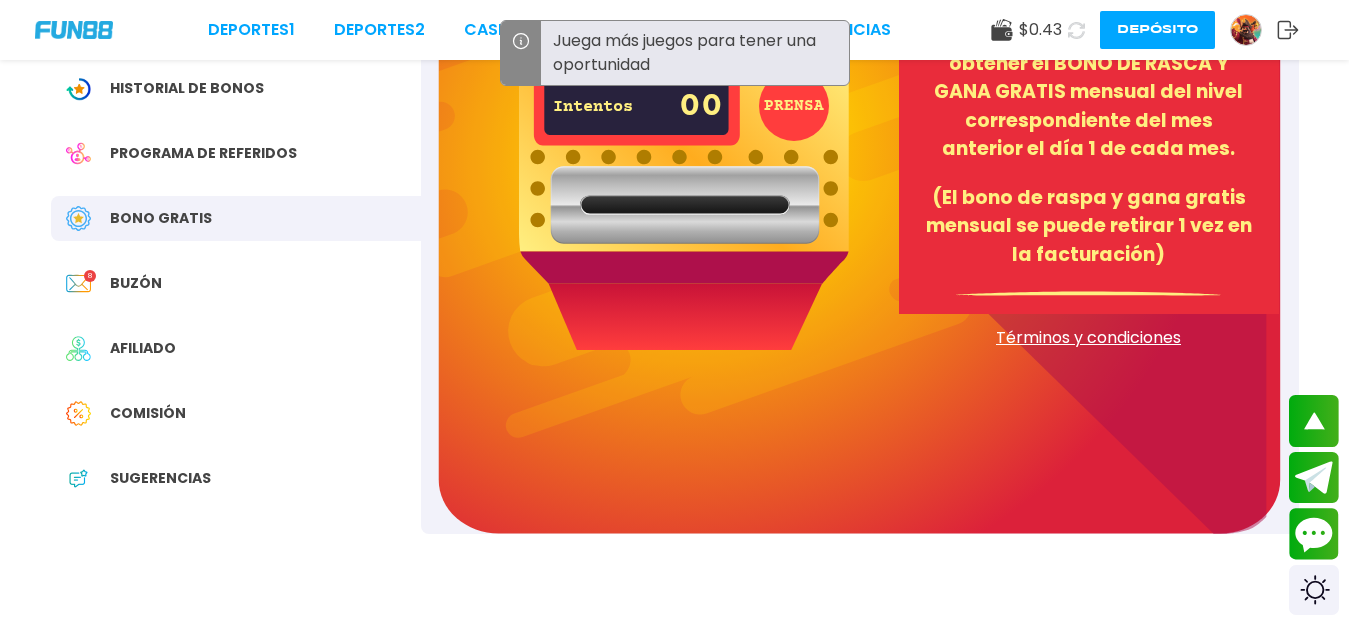click on "PRENSA" at bounding box center [794, 106] 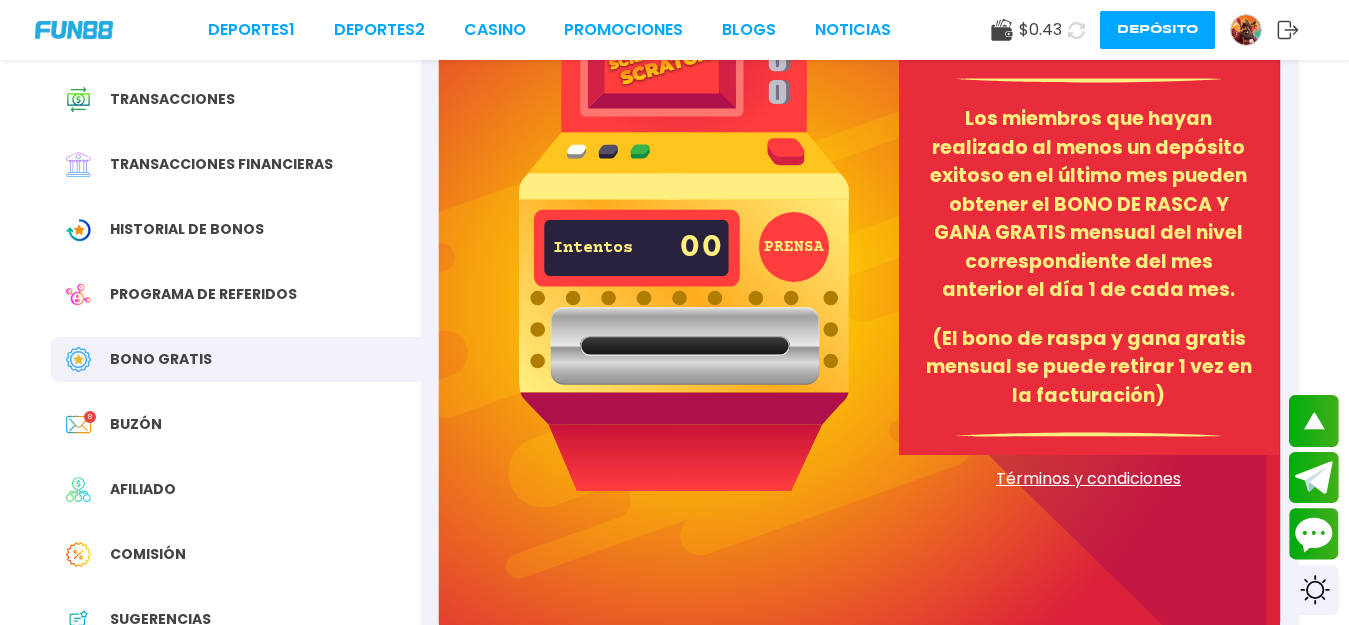 scroll, scrollTop: 89, scrollLeft: 0, axis: vertical 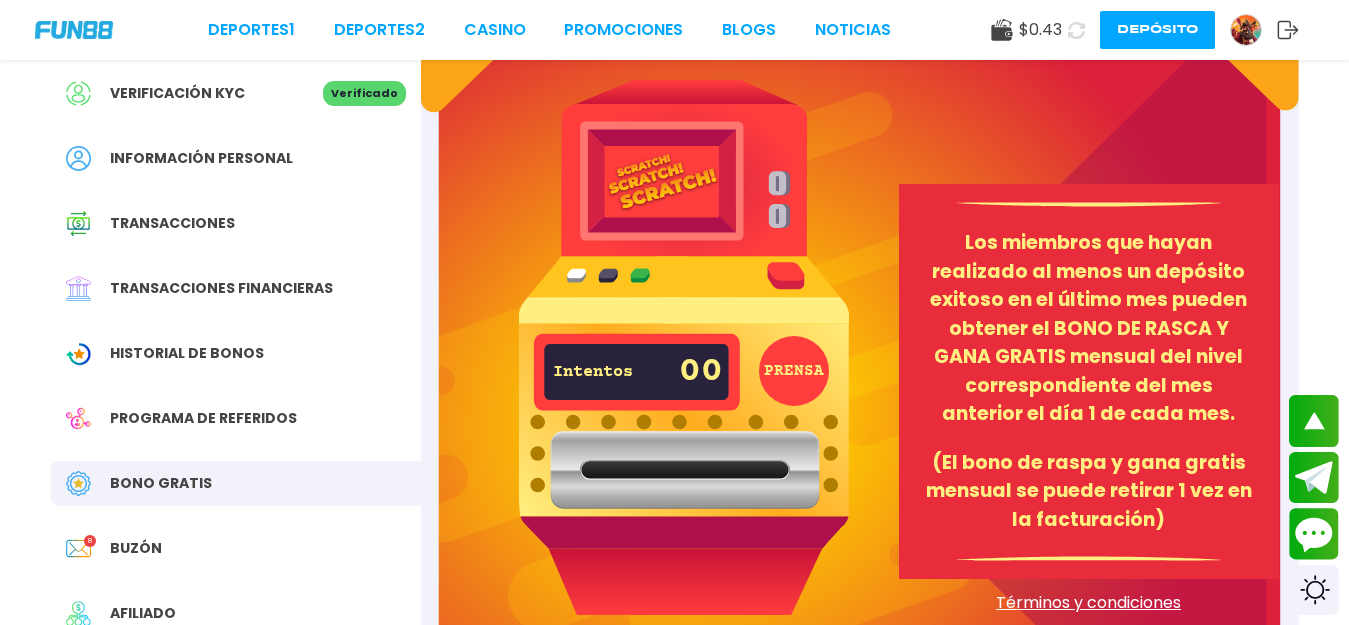 click on "Bono Gratis" at bounding box center [161, 483] 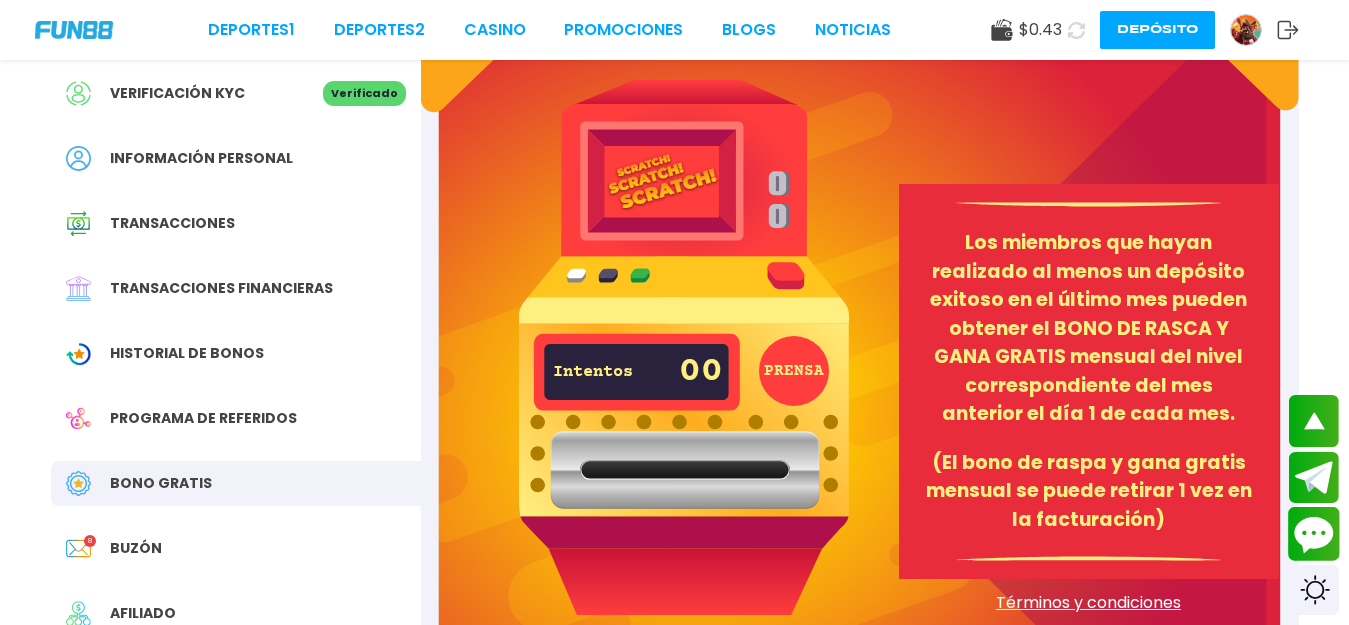 click at bounding box center (1314, 534) 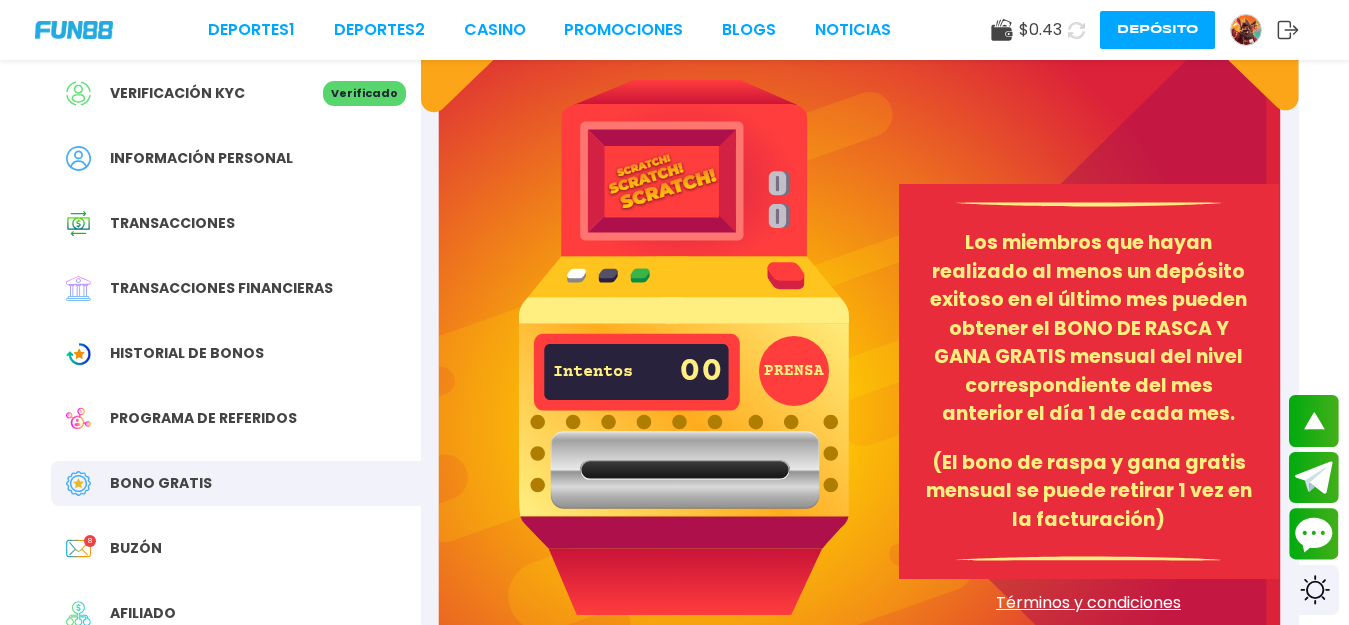 click on "Programa de referidos" at bounding box center (236, 418) 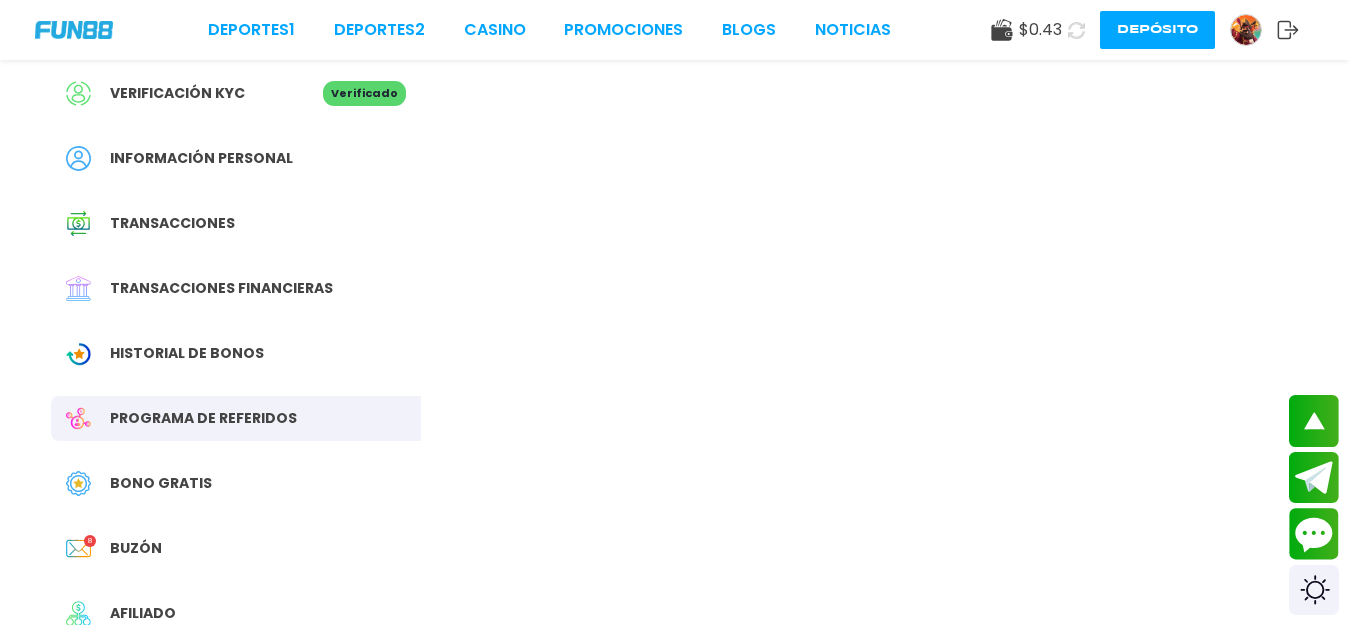 click on "Programa de referidos" at bounding box center [236, 418] 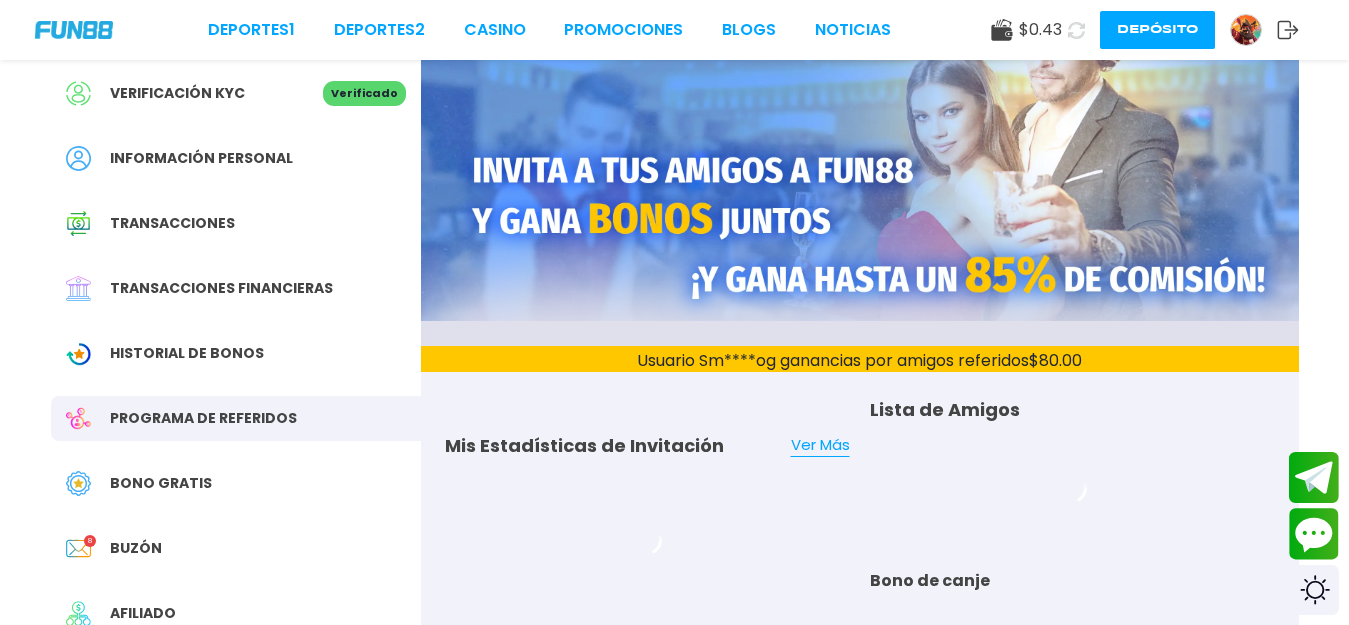 scroll, scrollTop: 0, scrollLeft: 0, axis: both 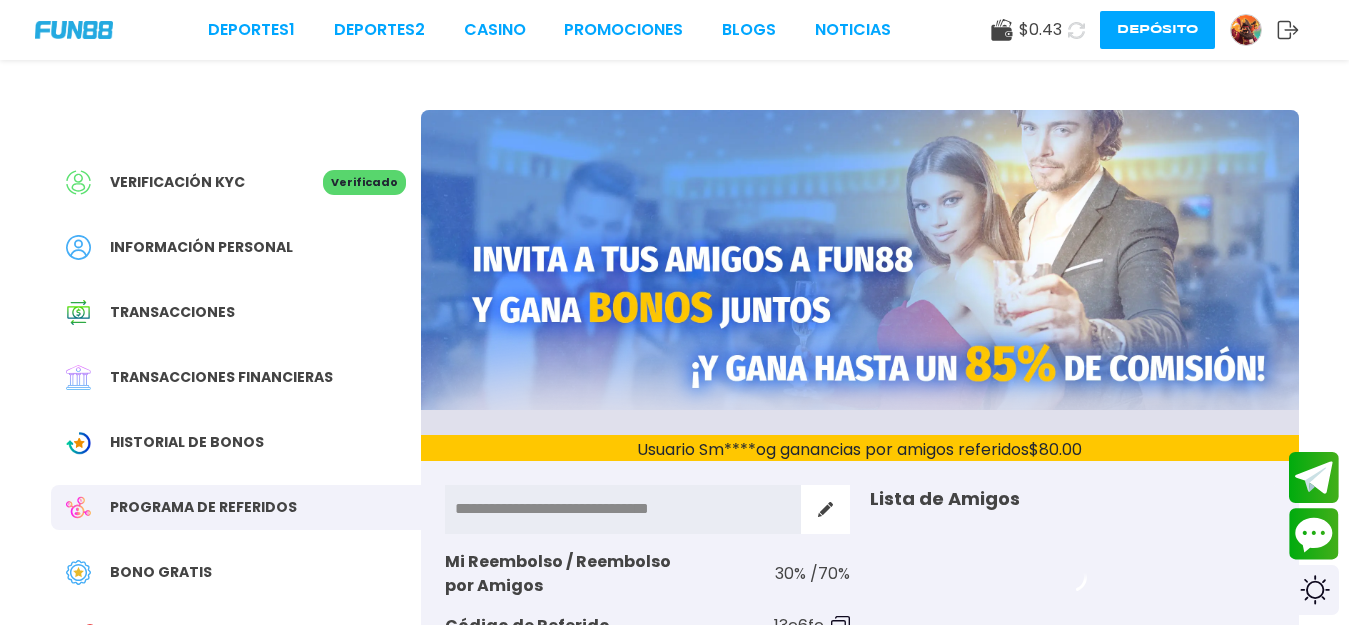 click on "Bono Gratis" at bounding box center (161, 572) 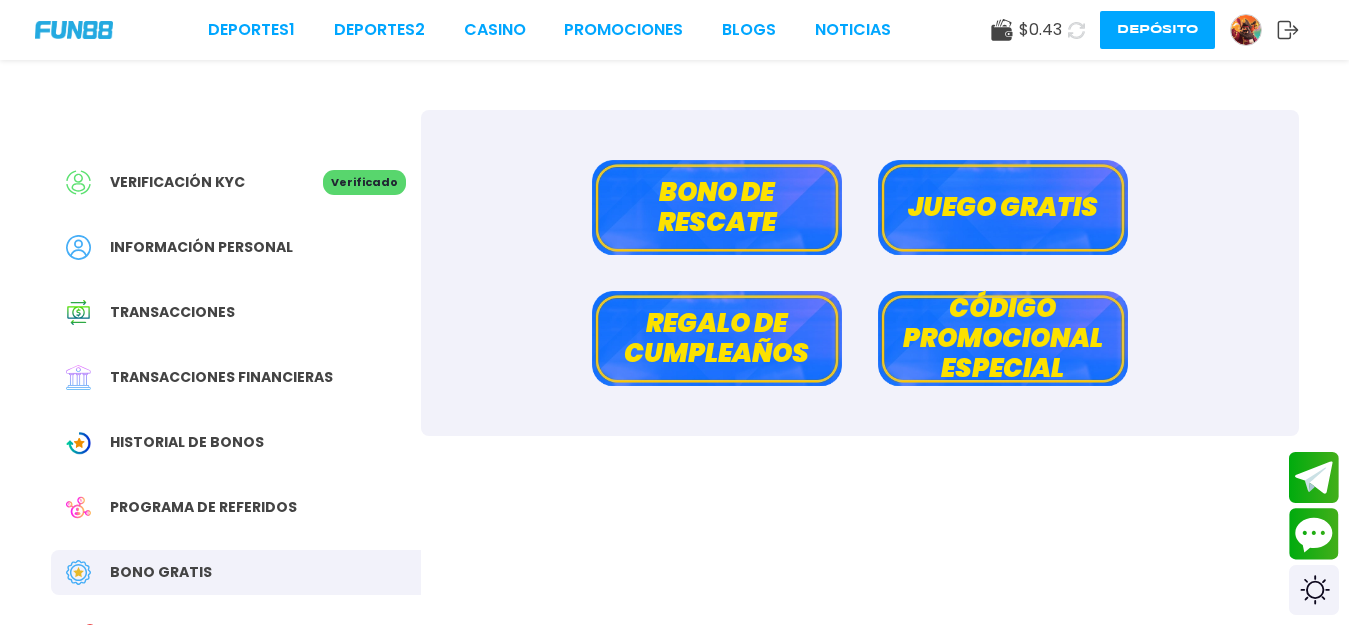 click on "Bono de rescate" at bounding box center [717, 207] 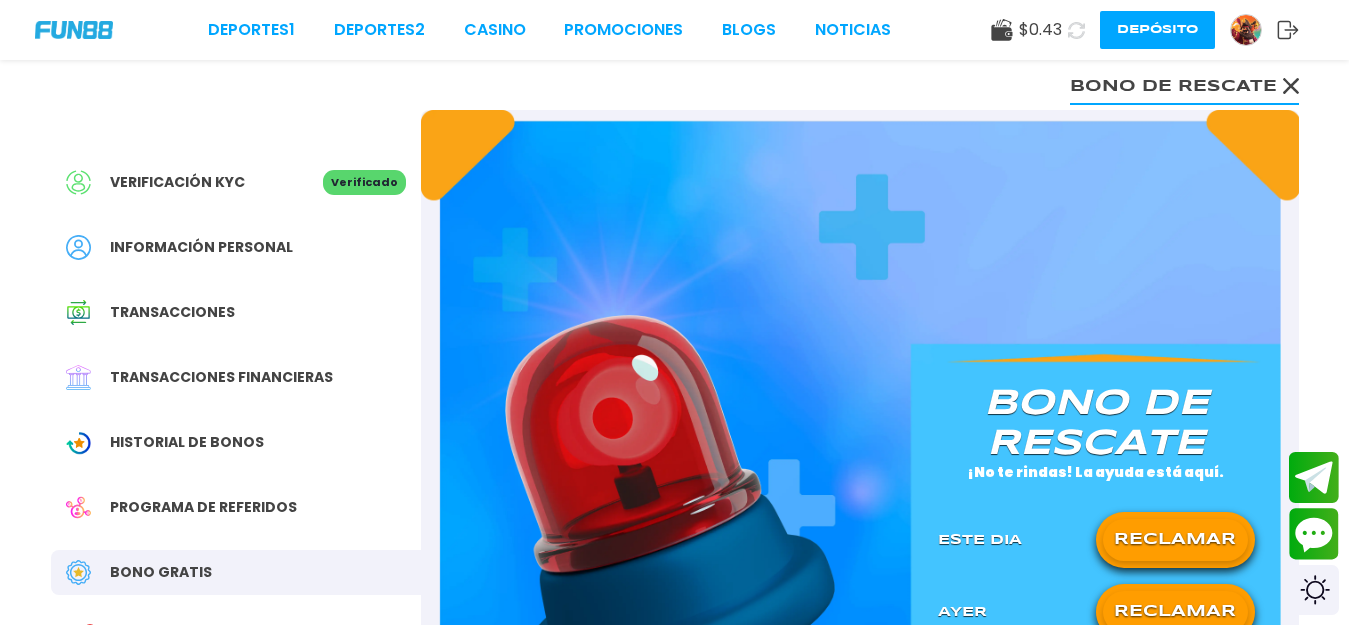 click on "RECLAMAR" at bounding box center [1175, 612] 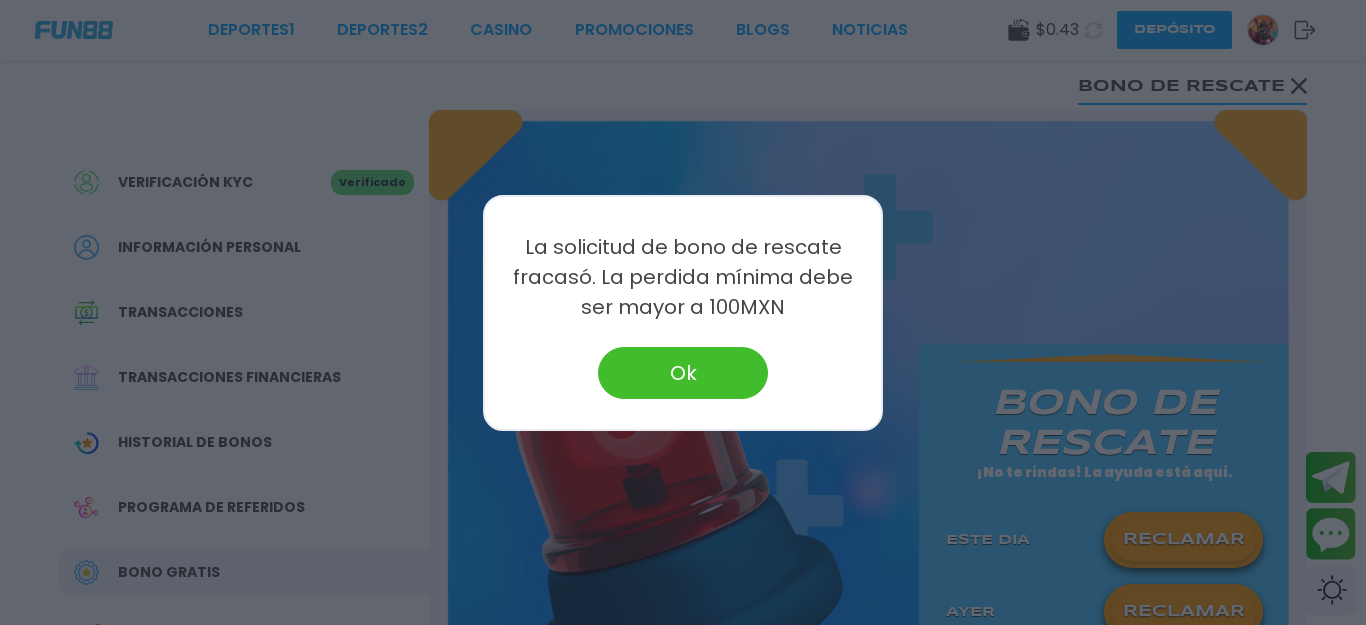 click on "Ok" at bounding box center [683, 373] 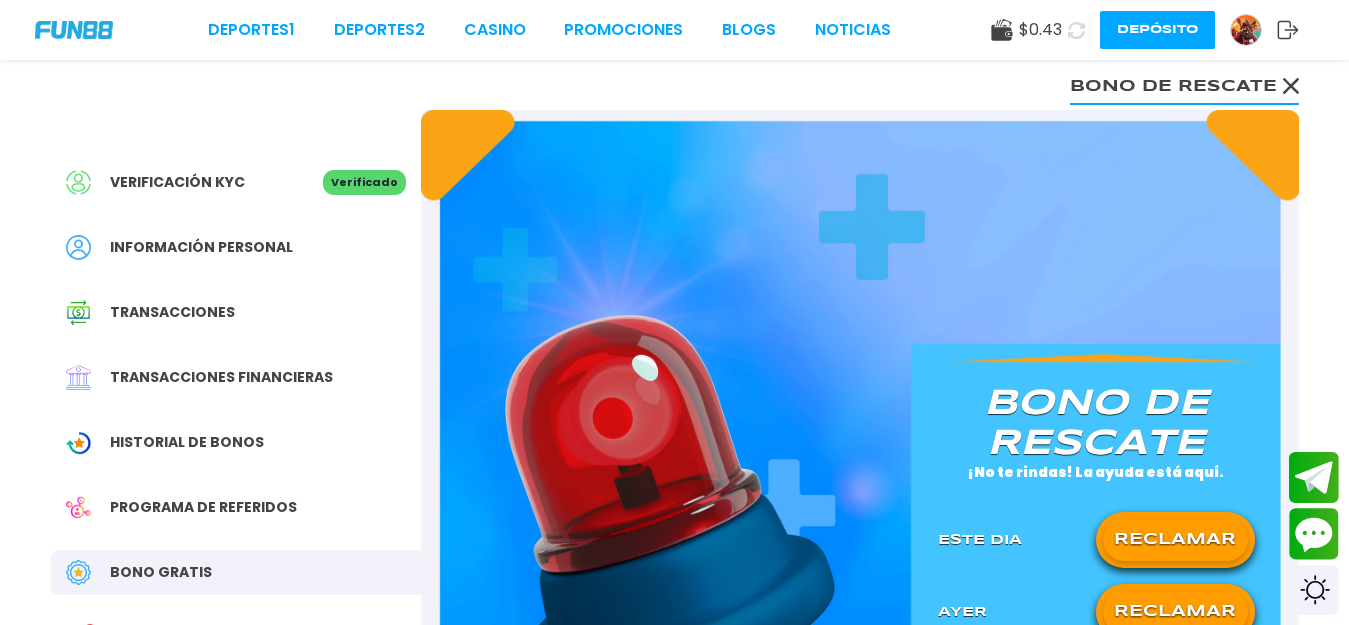click on "RECLAMAR" at bounding box center (1175, 540) 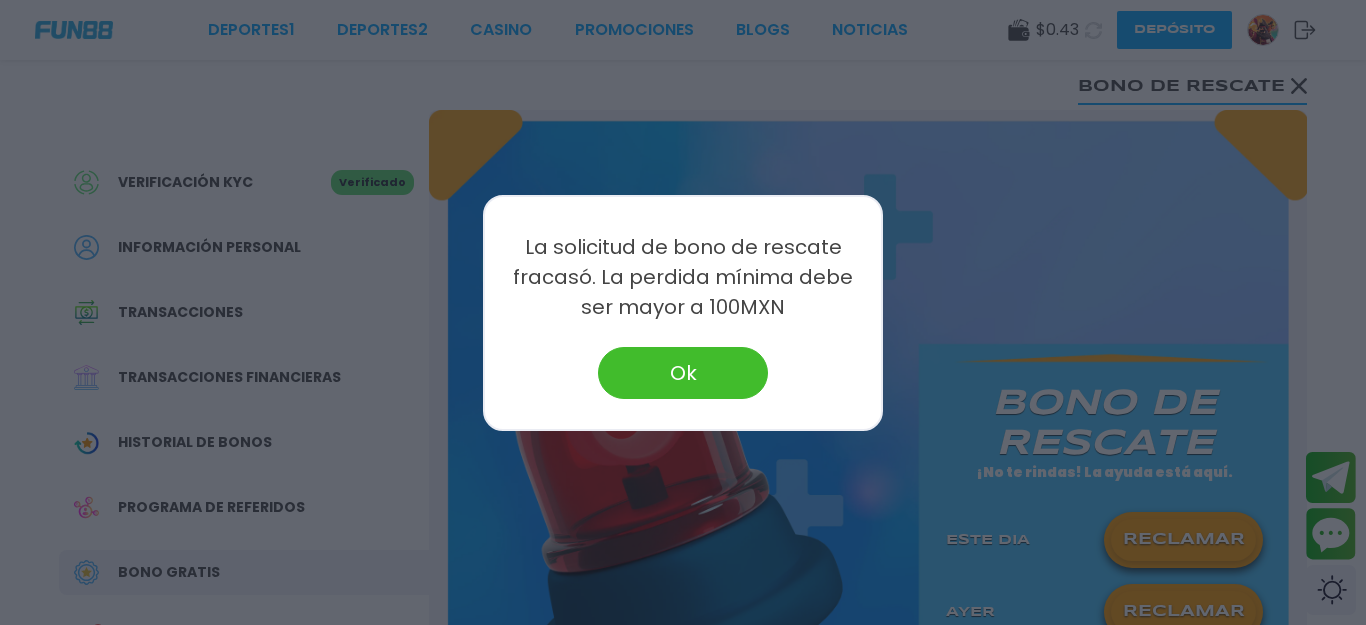 click on "Ok" at bounding box center (683, 373) 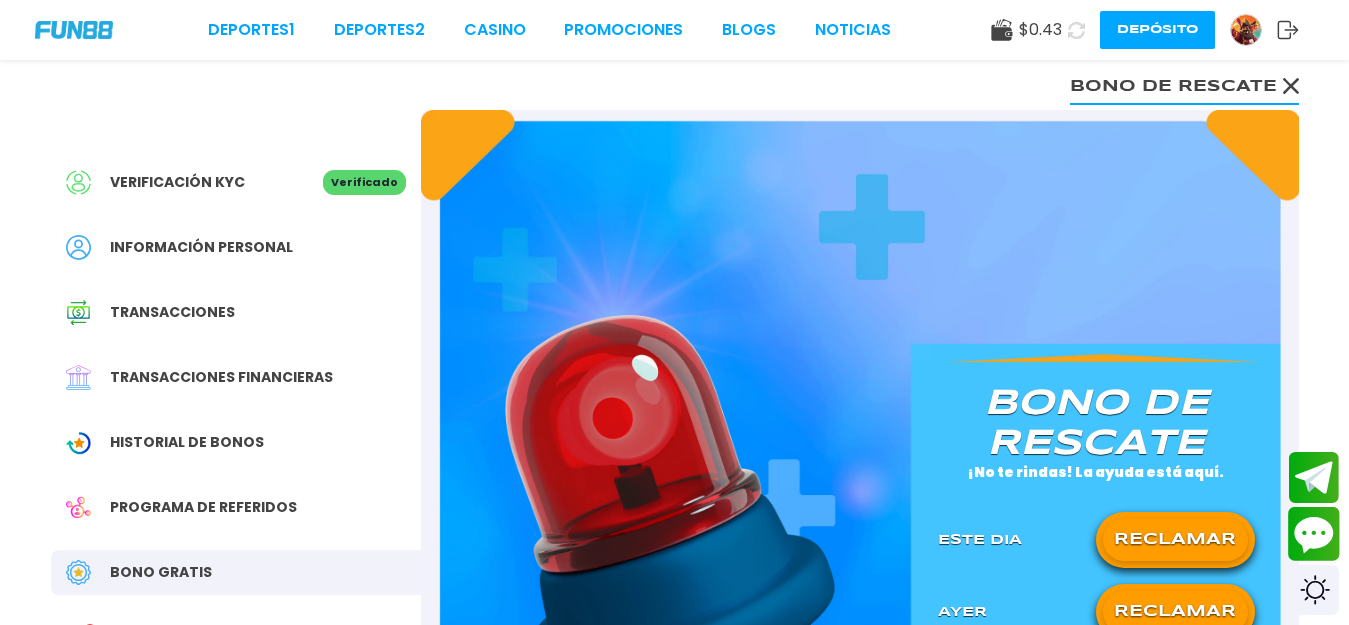 click at bounding box center (1314, 534) 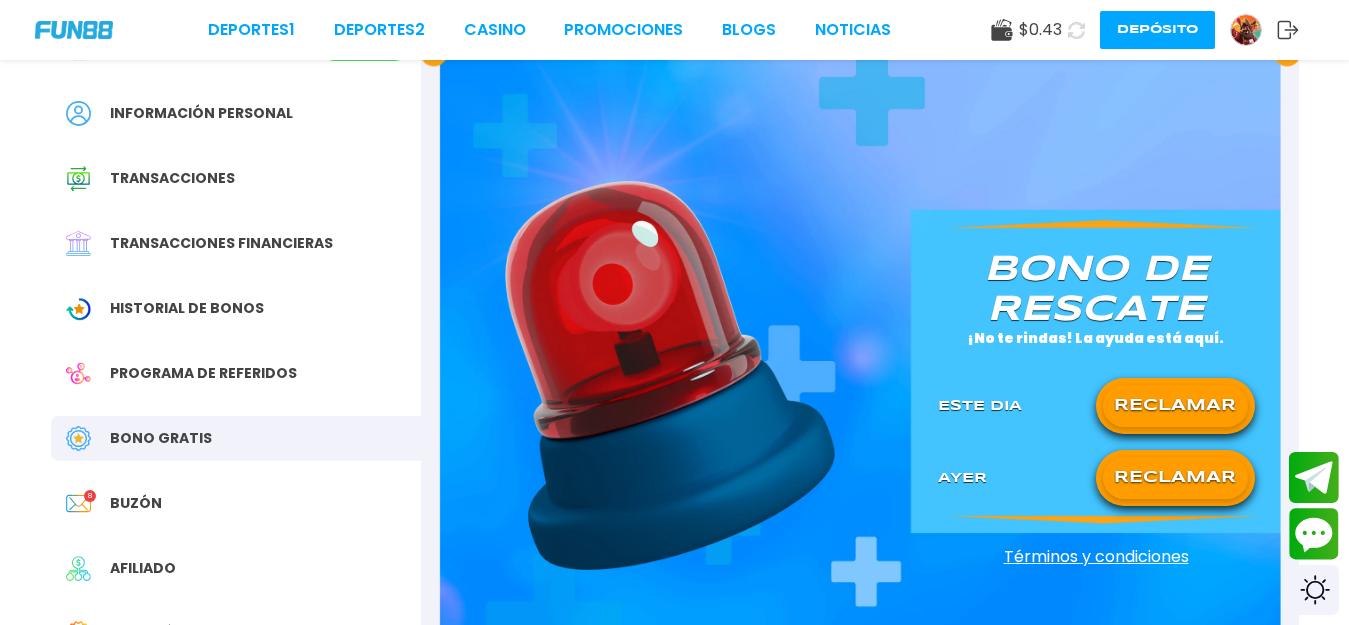scroll, scrollTop: 156, scrollLeft: 0, axis: vertical 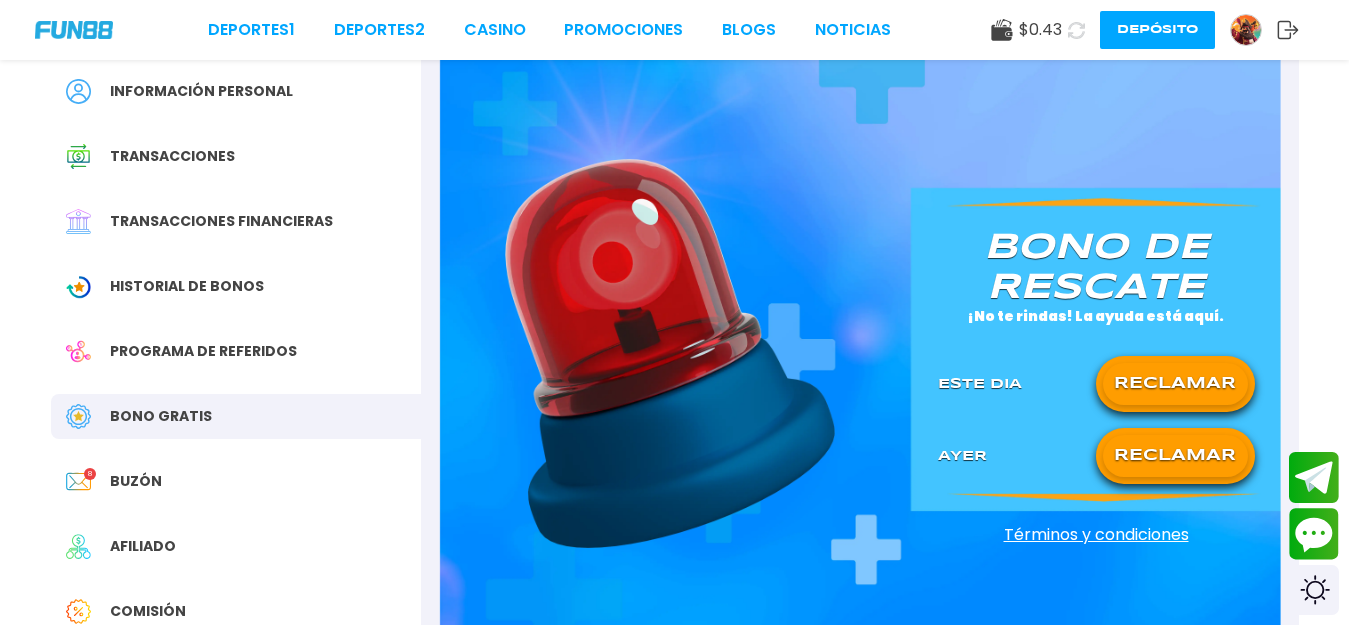click on "Historial de Bonos" at bounding box center [187, 286] 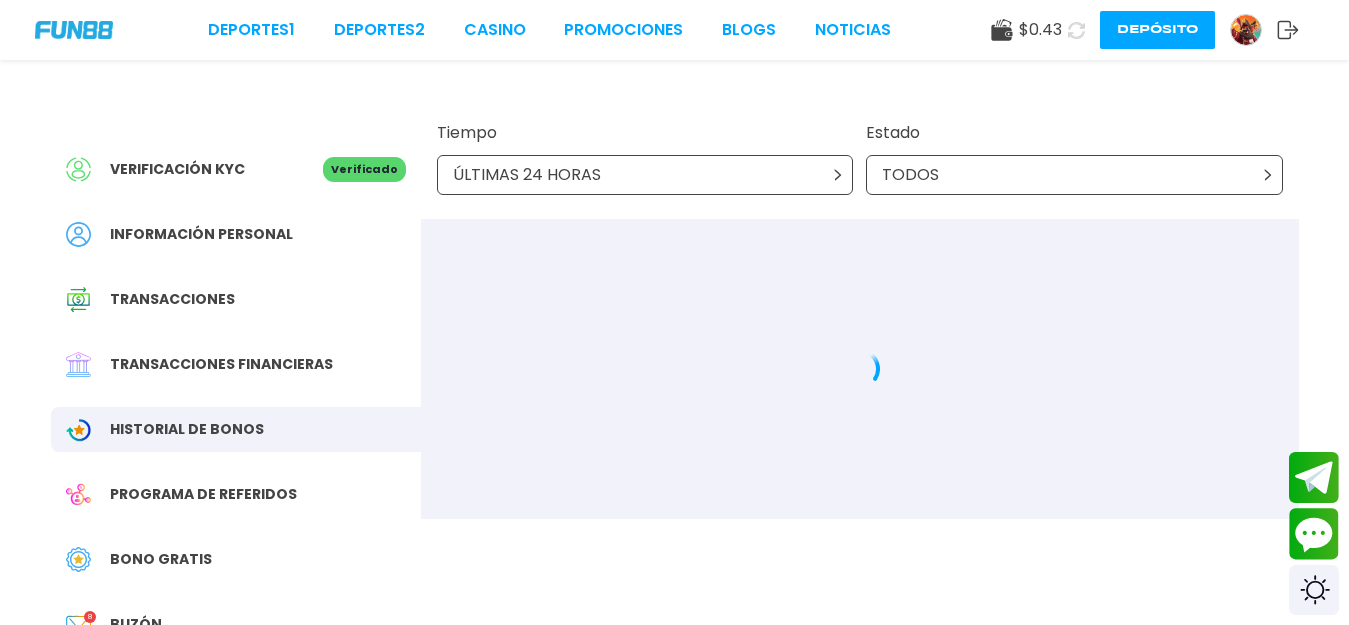 scroll, scrollTop: 0, scrollLeft: 0, axis: both 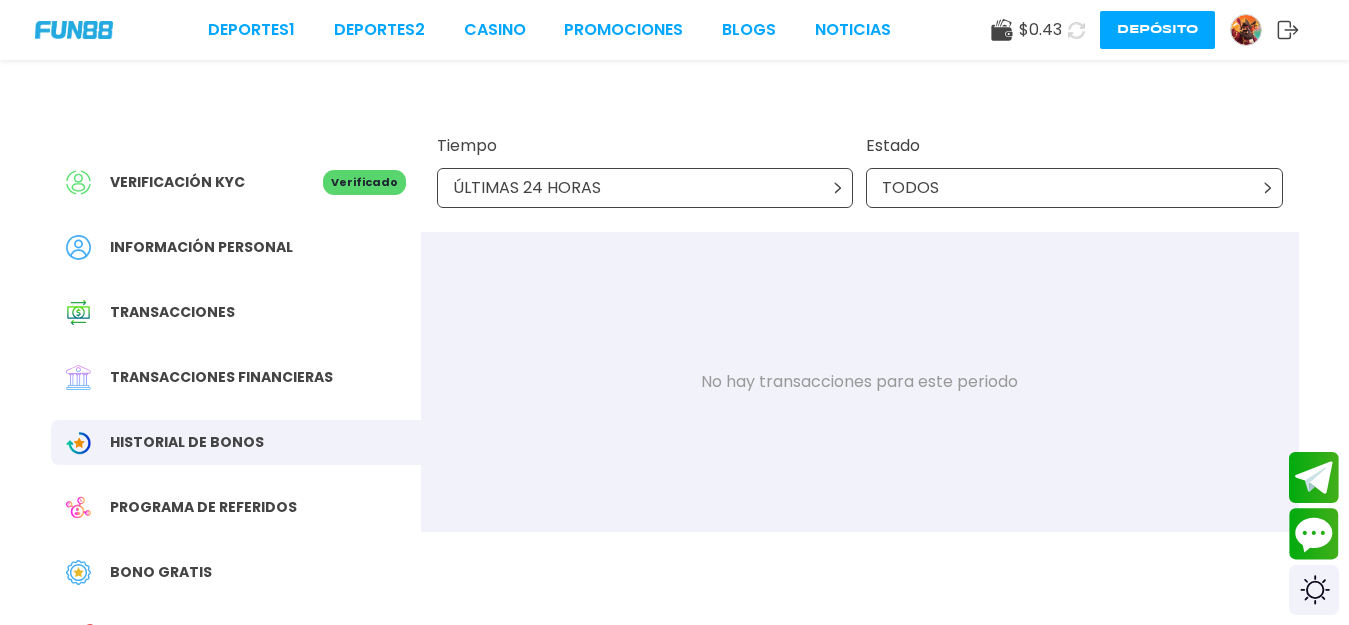 click on "Bono Gratis" at bounding box center (161, 572) 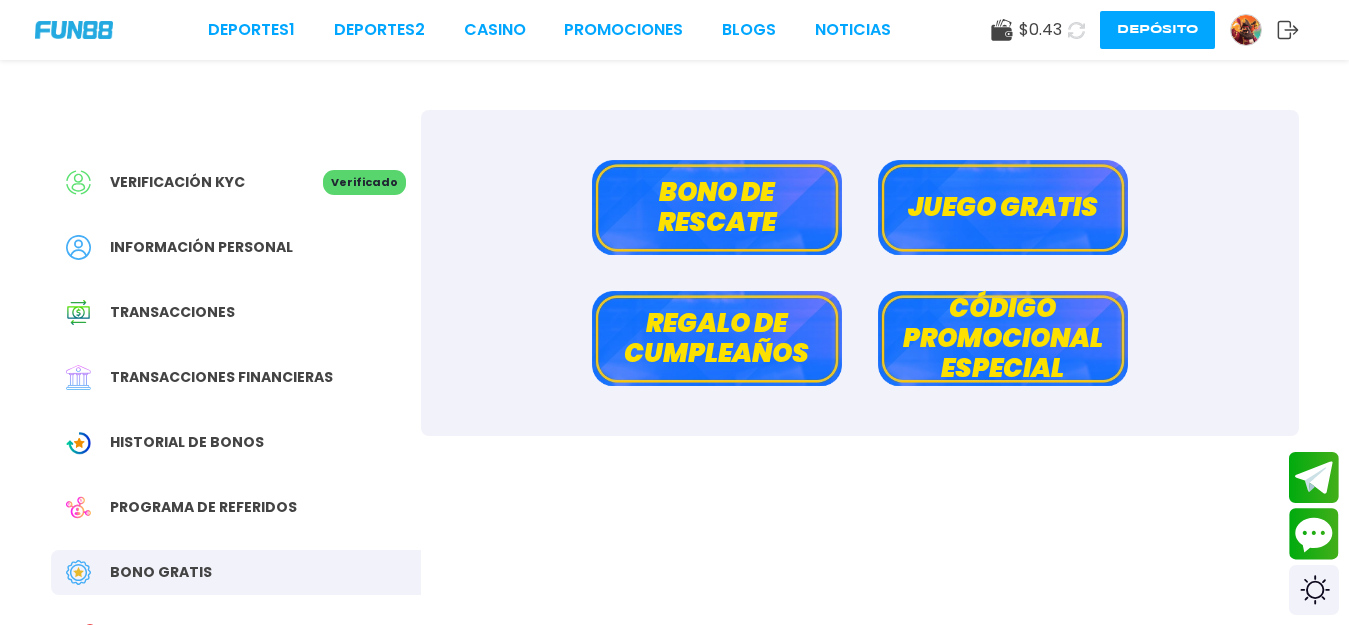 click on "Juego gratis" at bounding box center (1003, 207) 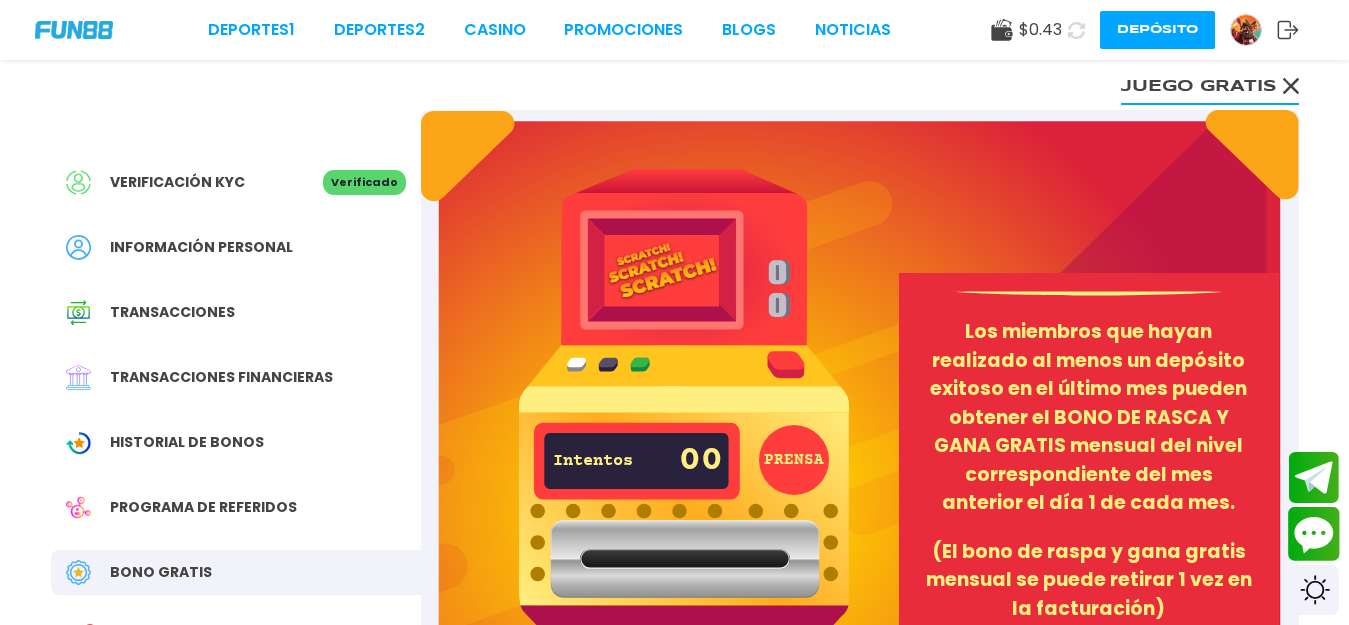 click at bounding box center (1314, 534) 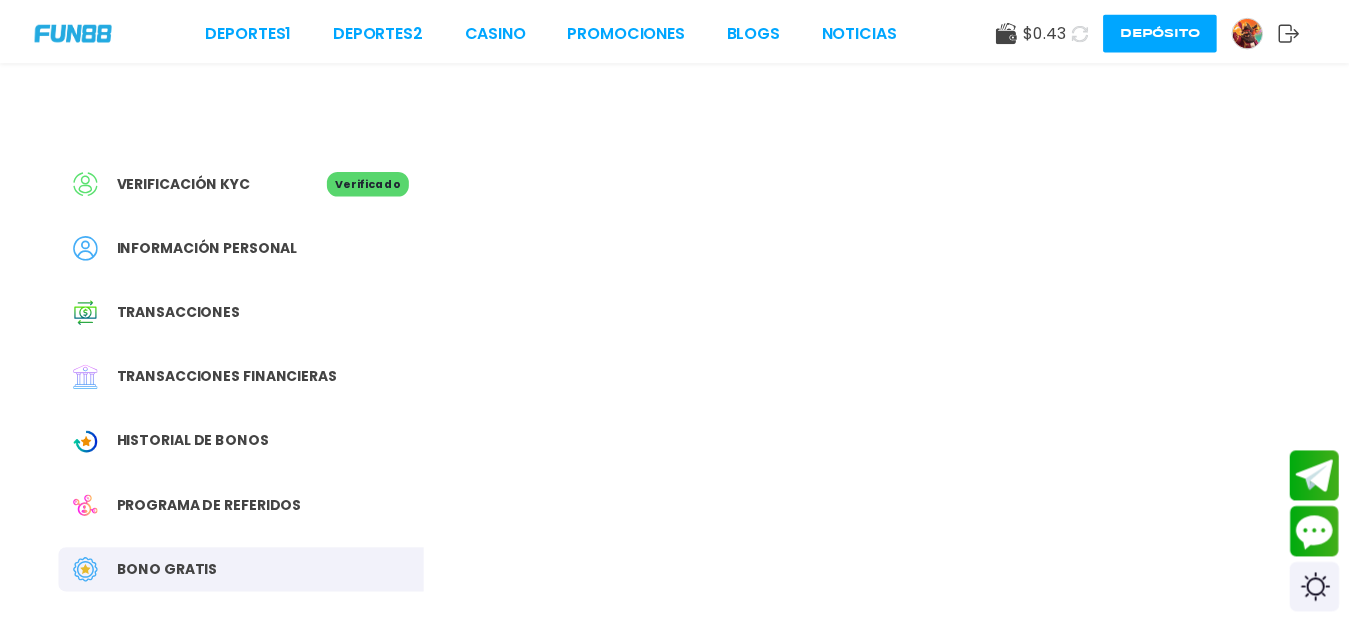 scroll, scrollTop: 0, scrollLeft: 0, axis: both 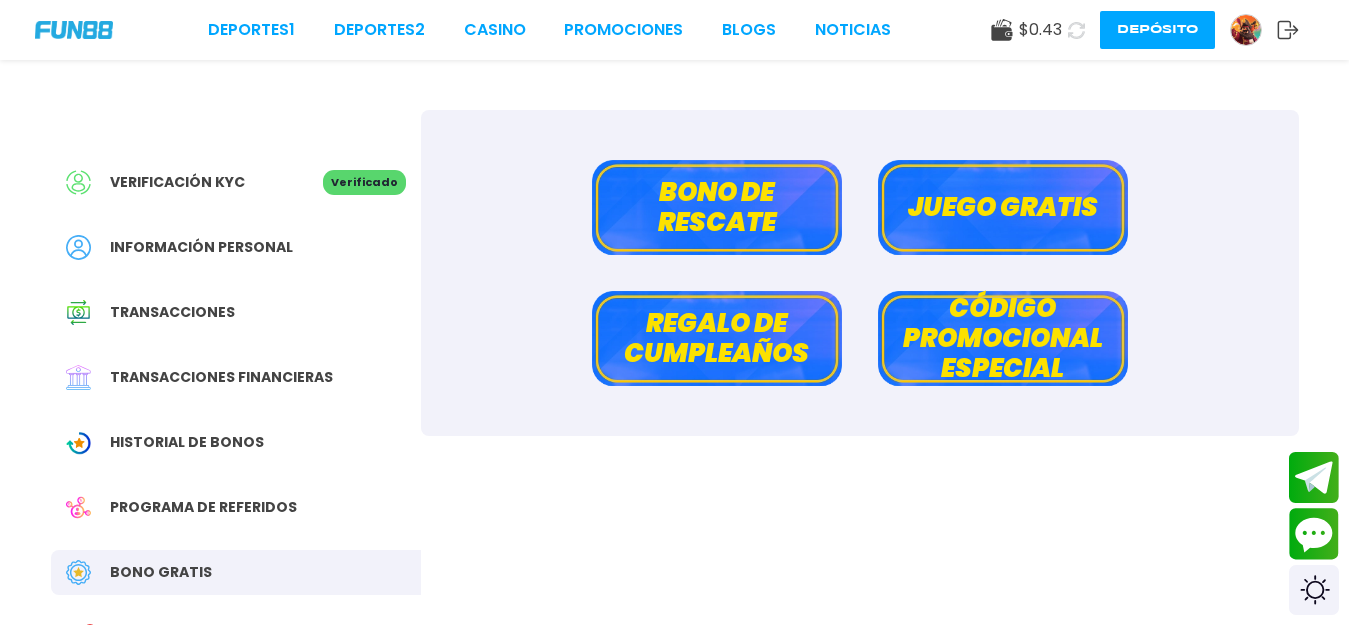 click on "Juego gratis" at bounding box center [1003, 207] 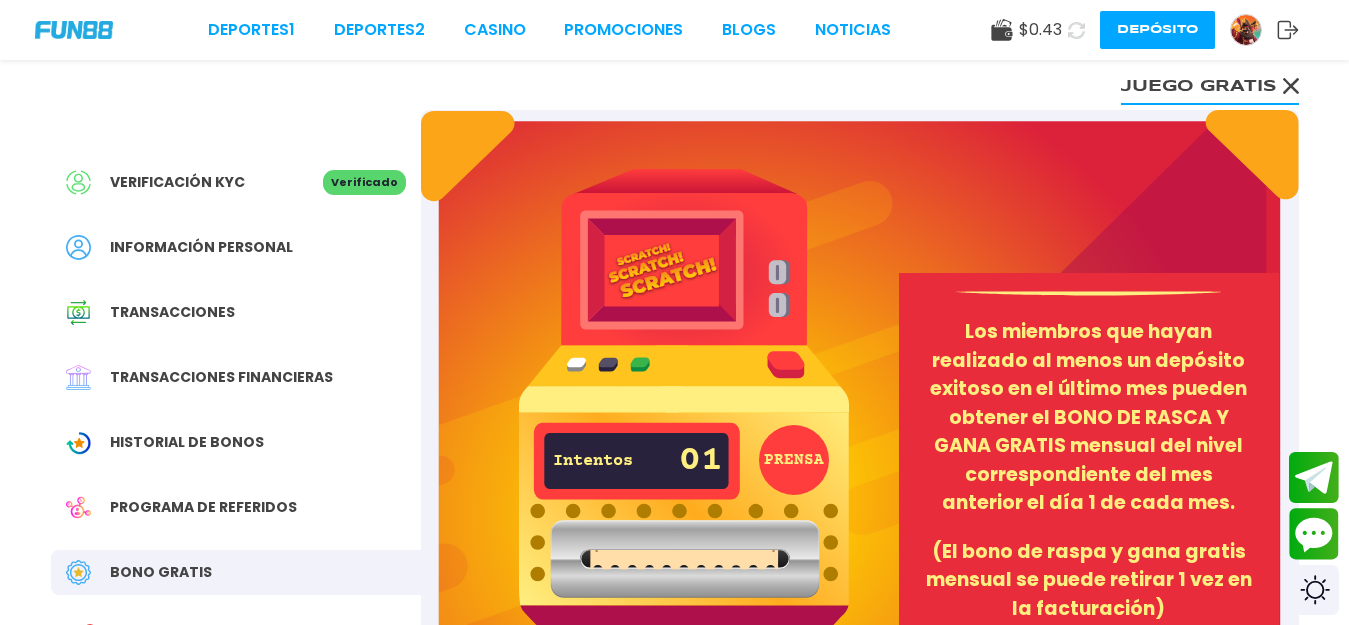 click on "PRENSA" at bounding box center (794, 460) 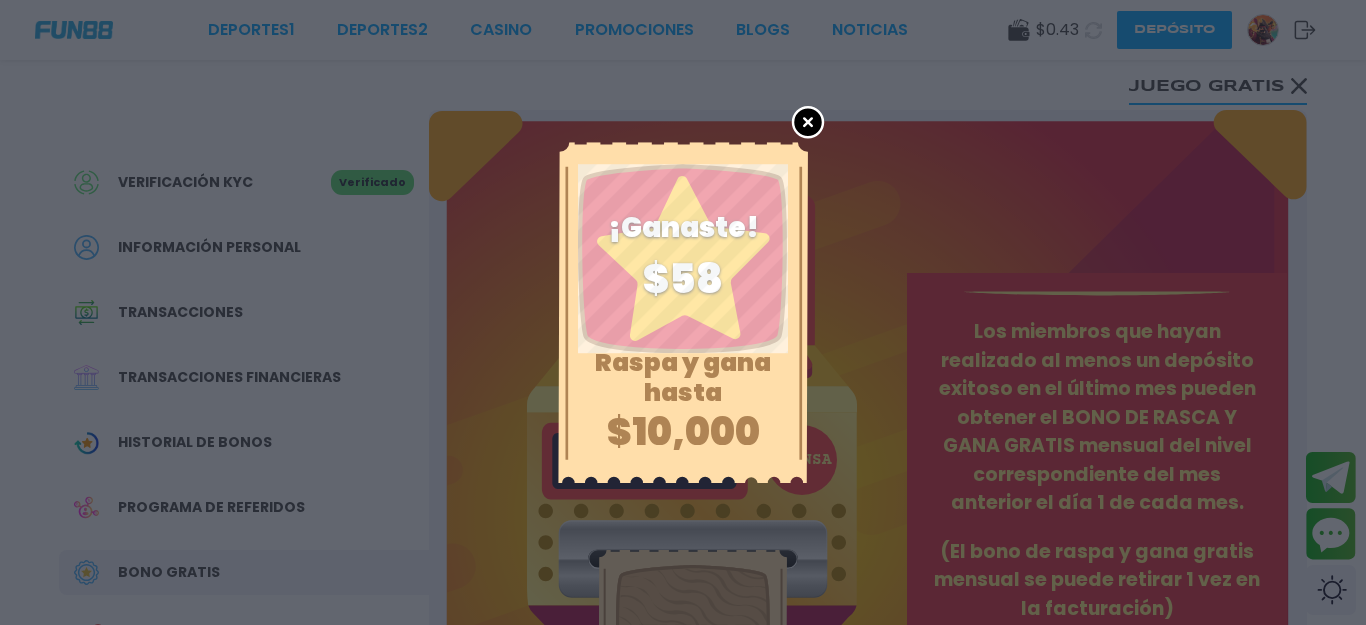 click on "Deportes  1 Deportes  2 CASINO Promociones BLOGS NOTICIAS $ 0.43 Depósito Verificación KYC Verificado Información personal Transacciones Transacciones financieras Historial de Bonos Programa de referidos Bono Gratis Buzón 8 Afiliado Comisión Sugerencias Juego gratis PRENSA Intentos 01 Raspa y gana hasta  $10,000 ¡Ganaste! $ 58 Los miembros que hayan realizado al menos un depósito exitoso en el último mes pueden obtener el BONO DE RASCA Y GANA GRATIS mensual del nivel correspondiente del mes anterior el día 1 de cada mes. (El bono de raspa y gana gratis mensual se puede retirar 1 vez en la facturación) Términos y condiciones Información Sobre Nosotros Términos y condiciones Juego Responsable Aviso de privacidad y cookies del sitio Programa de afiliación Mecánica de apuestas Condiciones de apuesta Nuestras Secciones Deportes Juegos popular inicio jackpot nuevo casual crash pragmatic fat panda playtech slots bingo en vivo cartas" at bounding box center [683, 941] 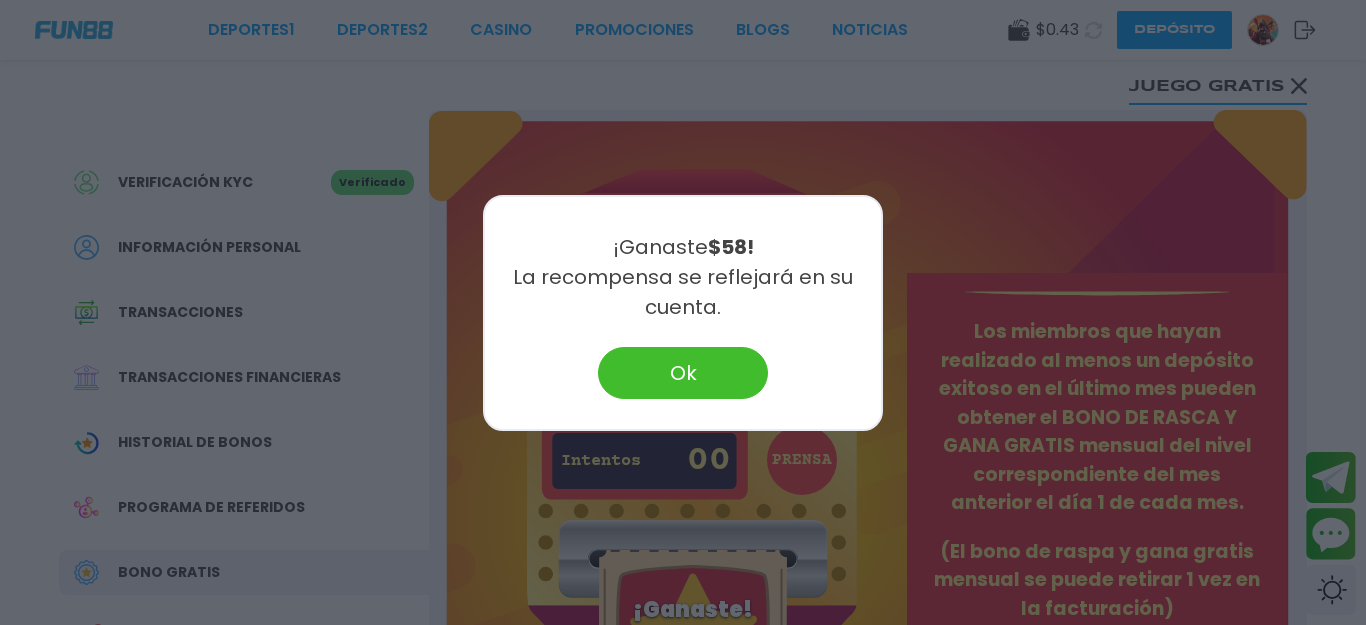 click on "Ok" at bounding box center [683, 373] 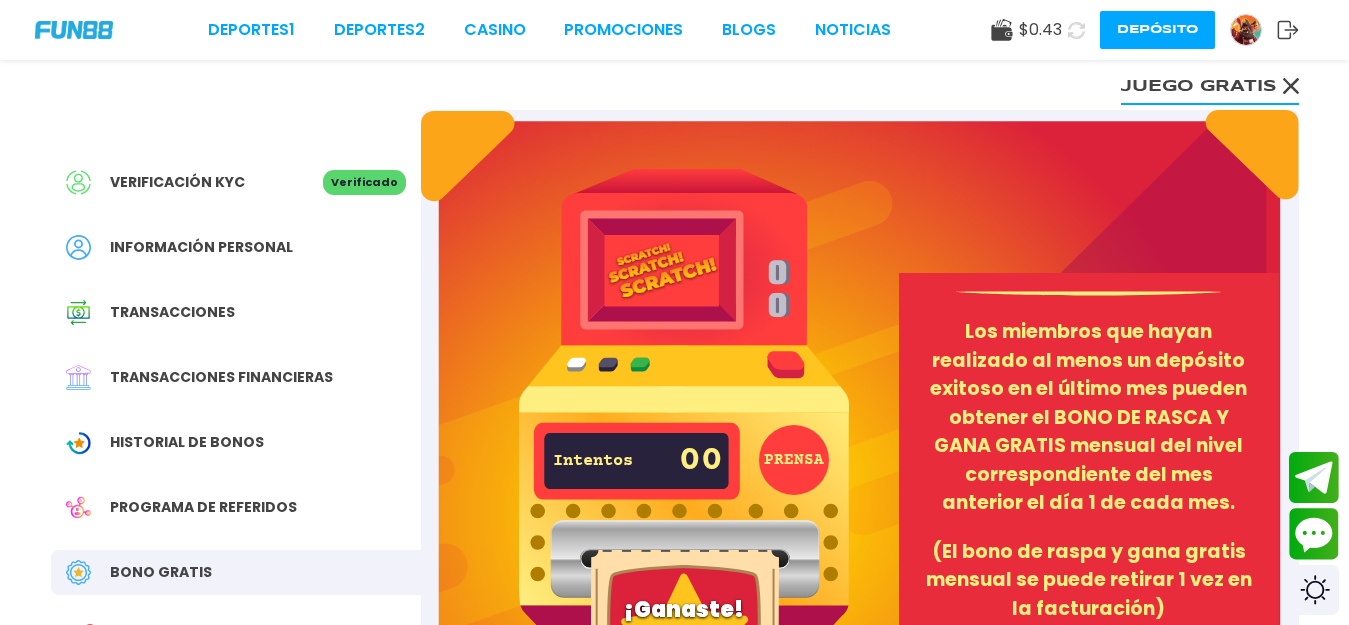click 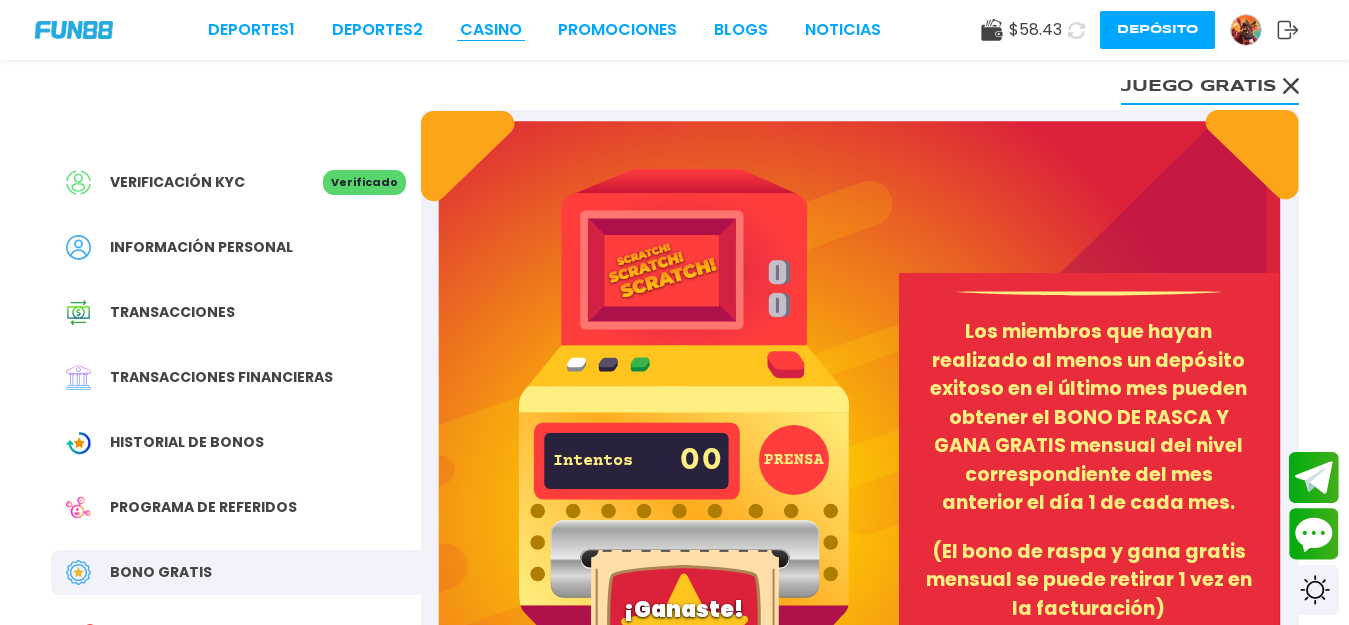 click on "CASINO" at bounding box center [491, 30] 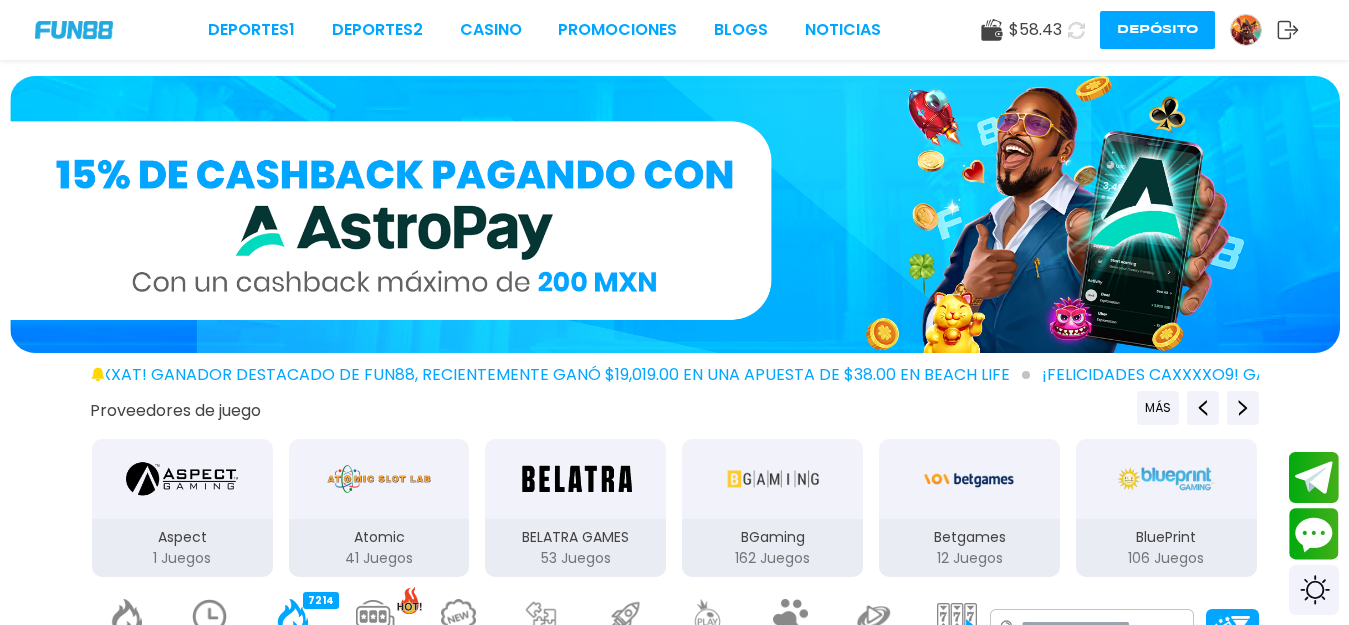 click at bounding box center [210, 616] 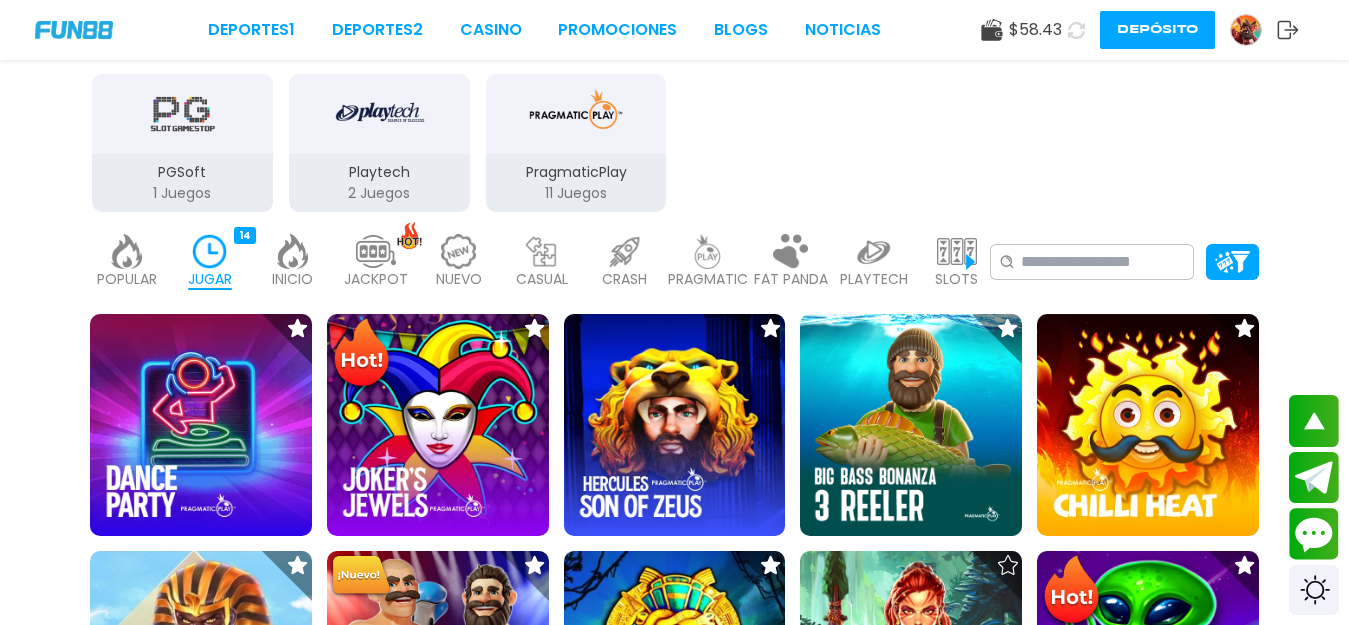 scroll, scrollTop: 607, scrollLeft: 0, axis: vertical 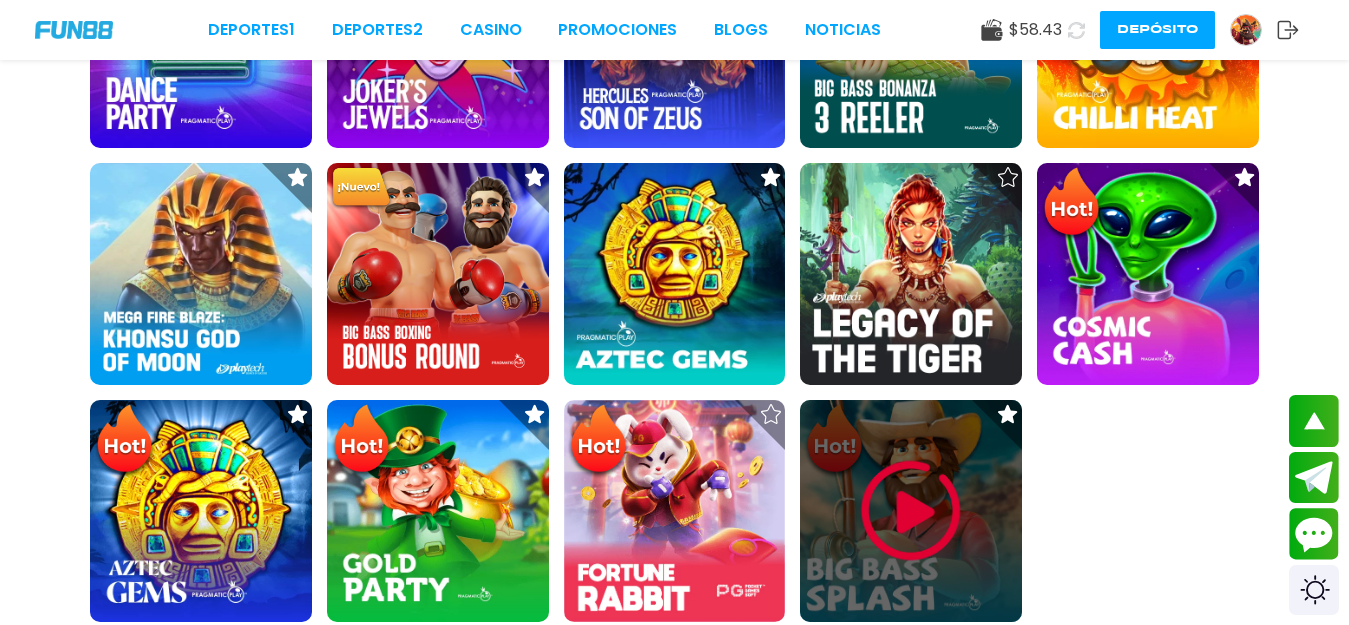 click at bounding box center (911, 511) 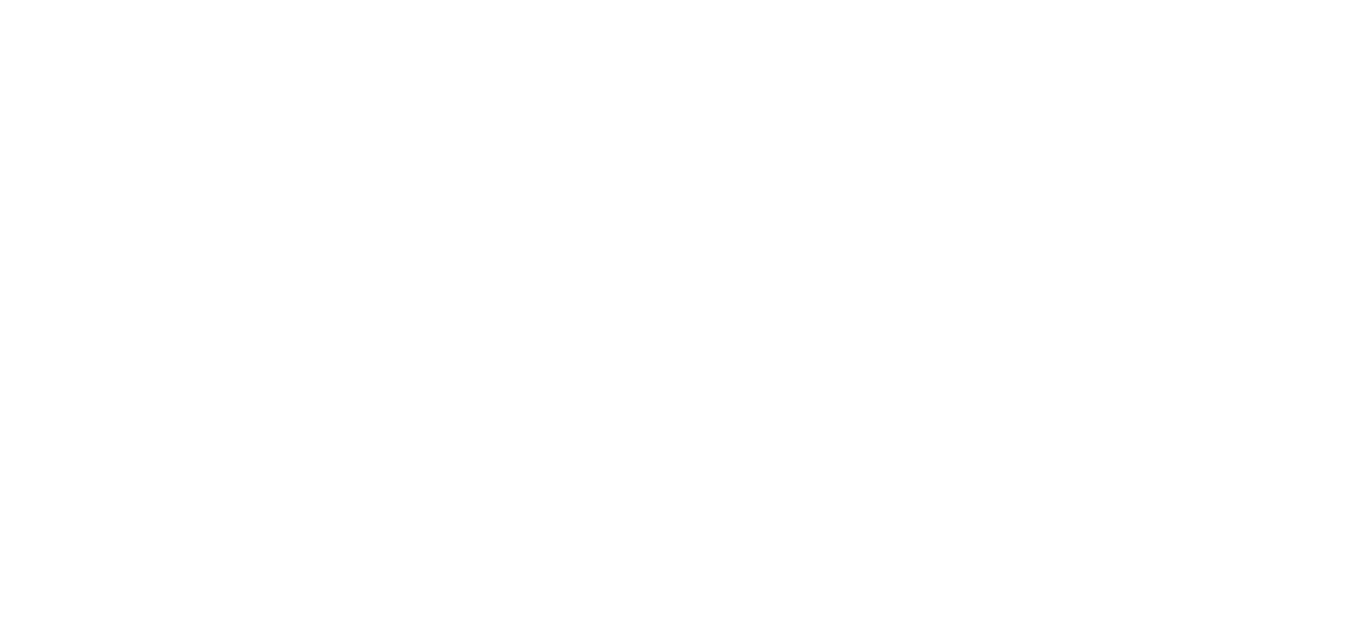 scroll, scrollTop: 0, scrollLeft: 0, axis: both 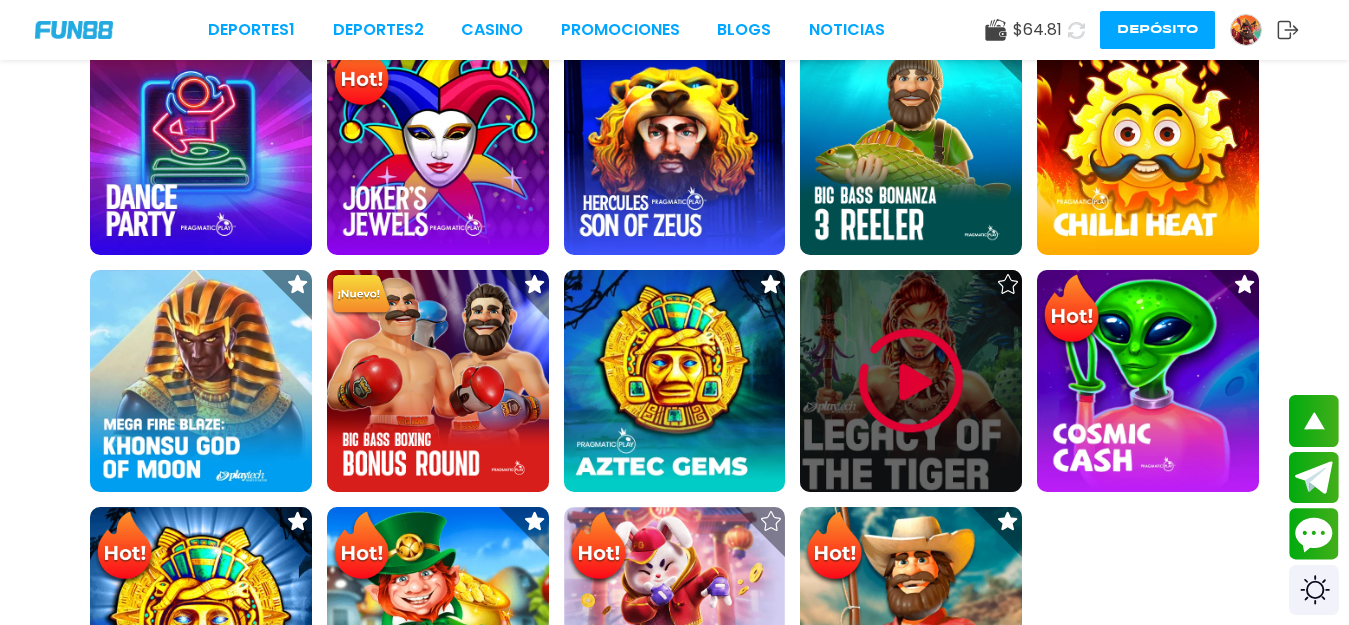 click at bounding box center [911, 381] 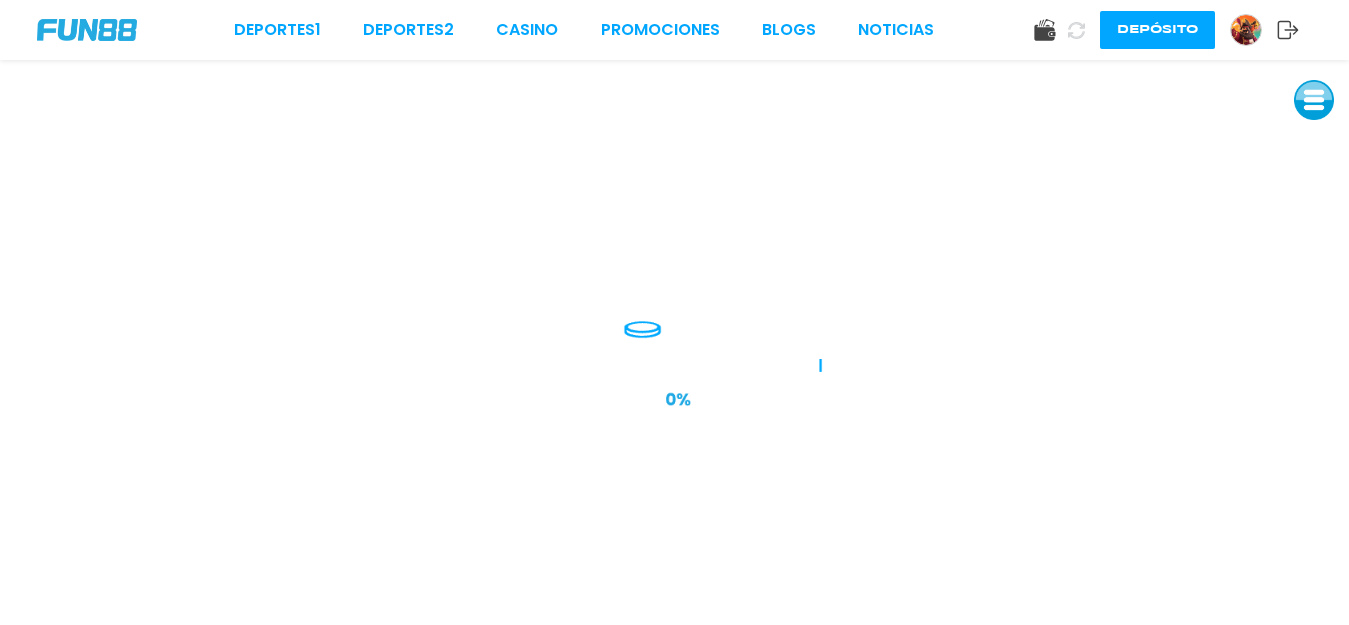 scroll, scrollTop: 0, scrollLeft: 0, axis: both 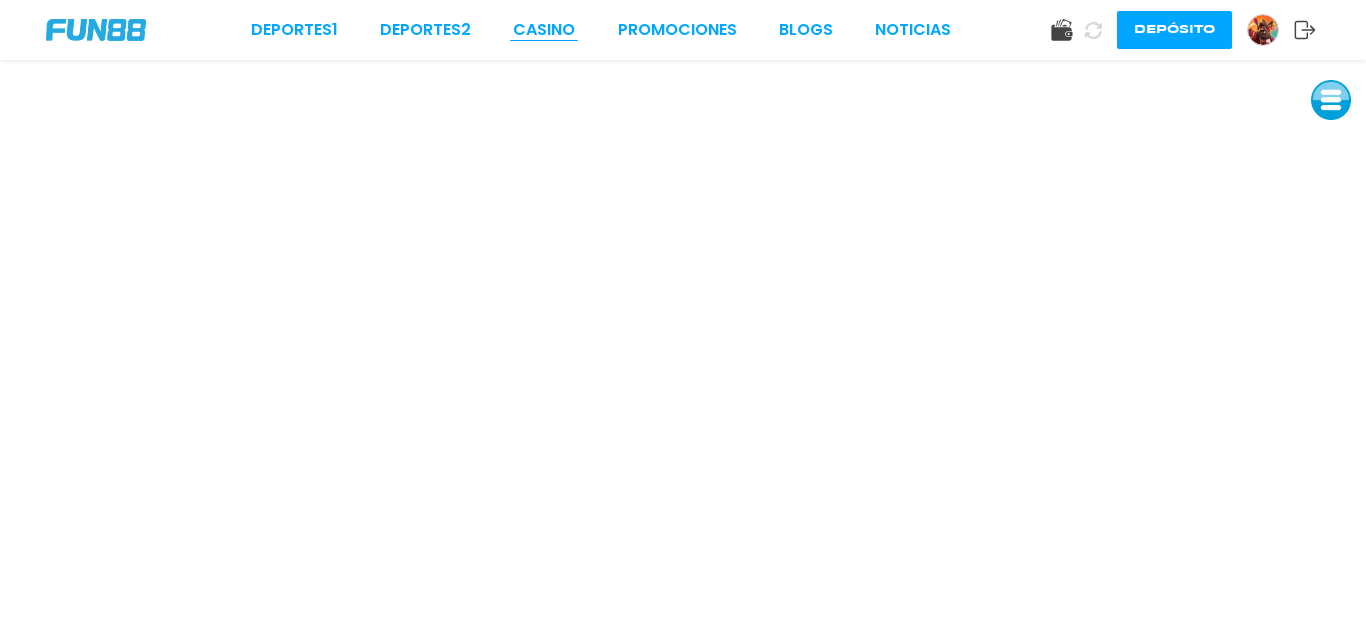 click on "CASINO" at bounding box center (544, 30) 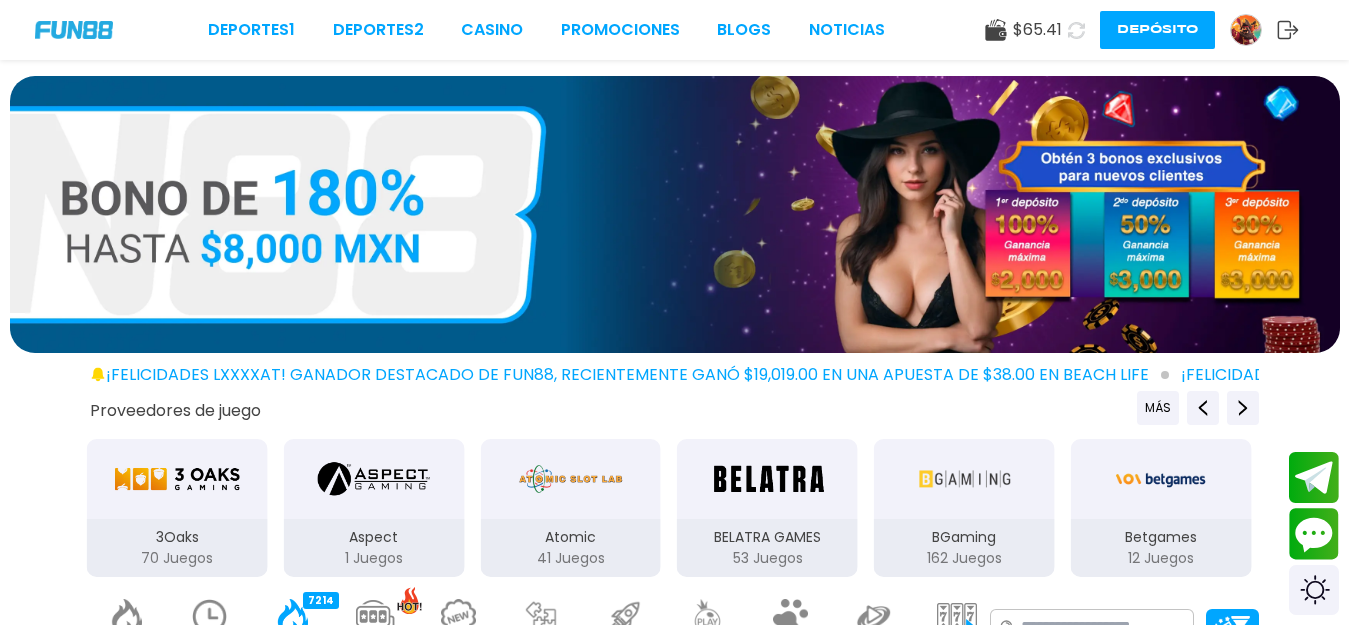 click at bounding box center (210, 616) 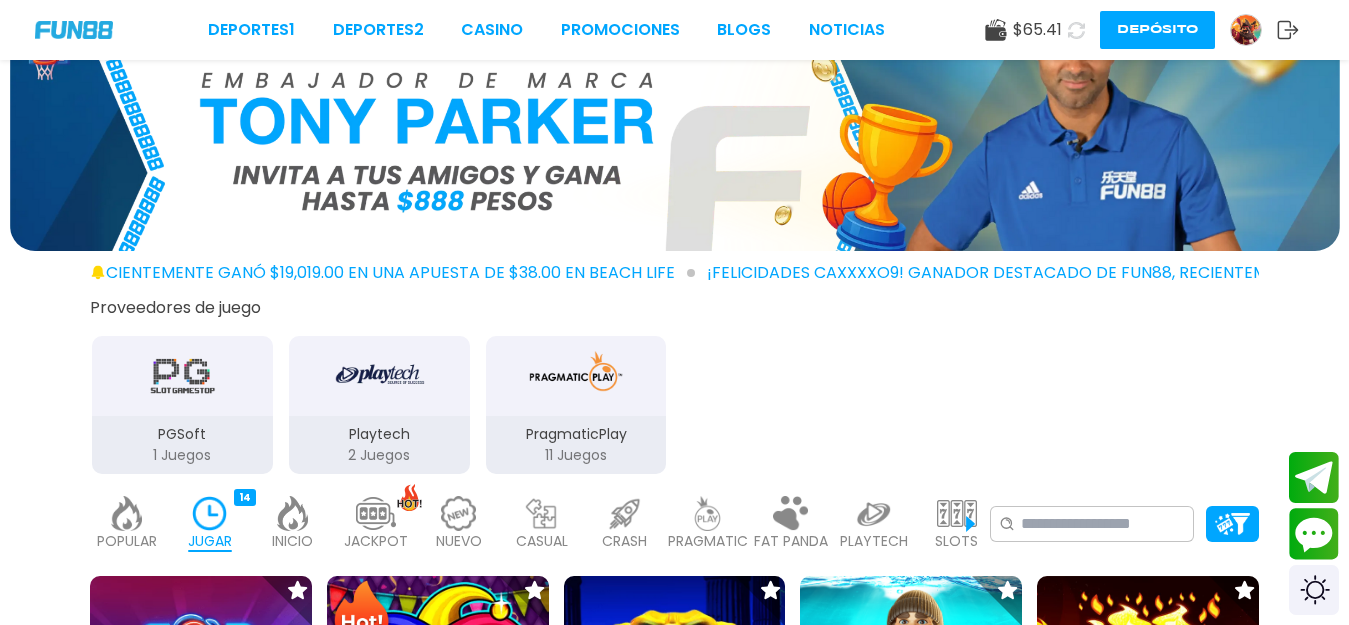 scroll, scrollTop: 157, scrollLeft: 0, axis: vertical 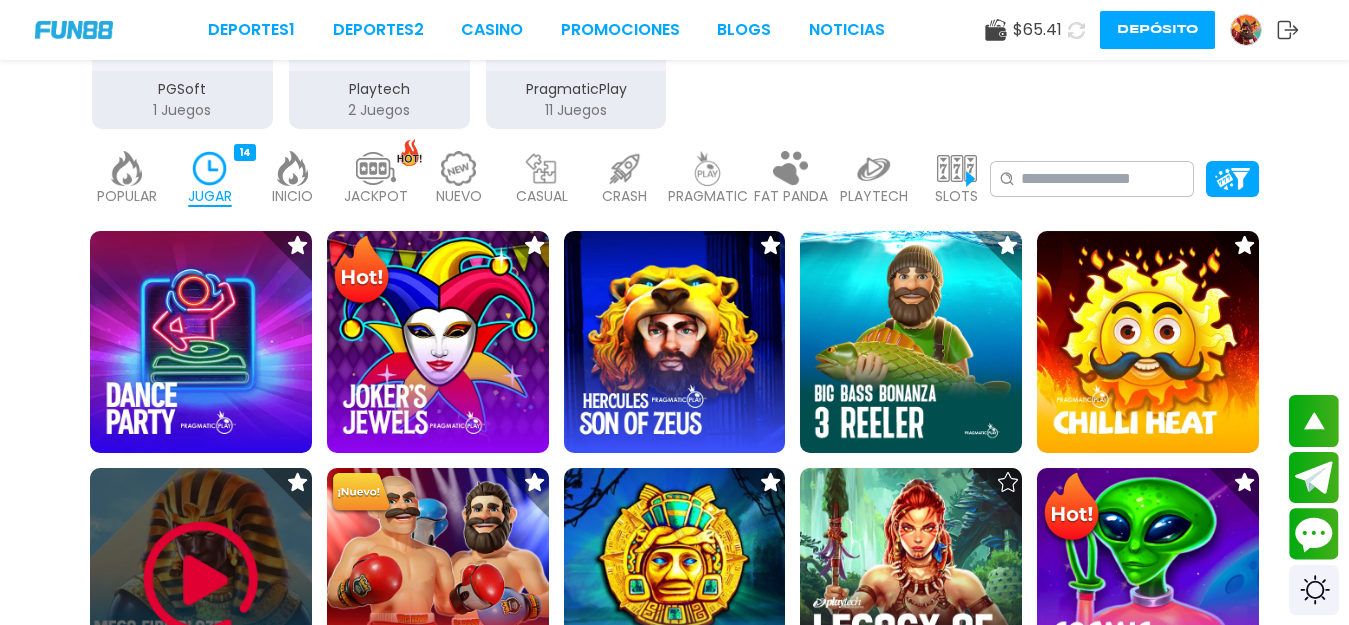 click at bounding box center [201, 579] 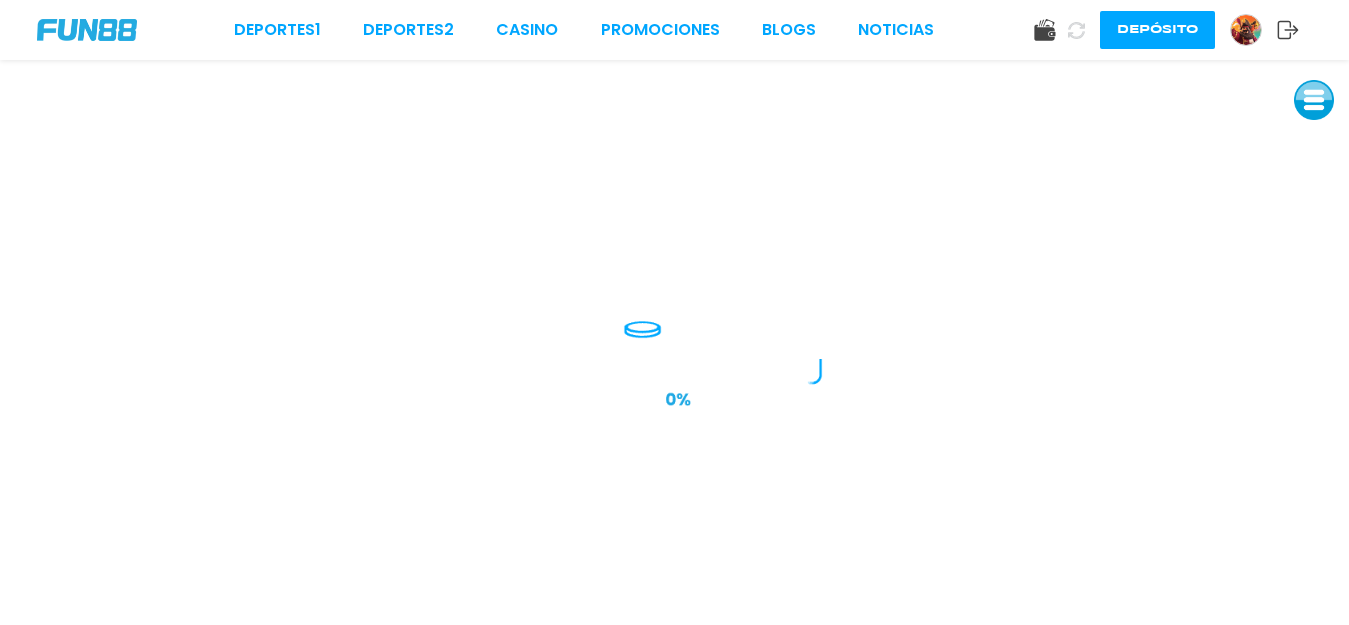 scroll, scrollTop: 0, scrollLeft: 0, axis: both 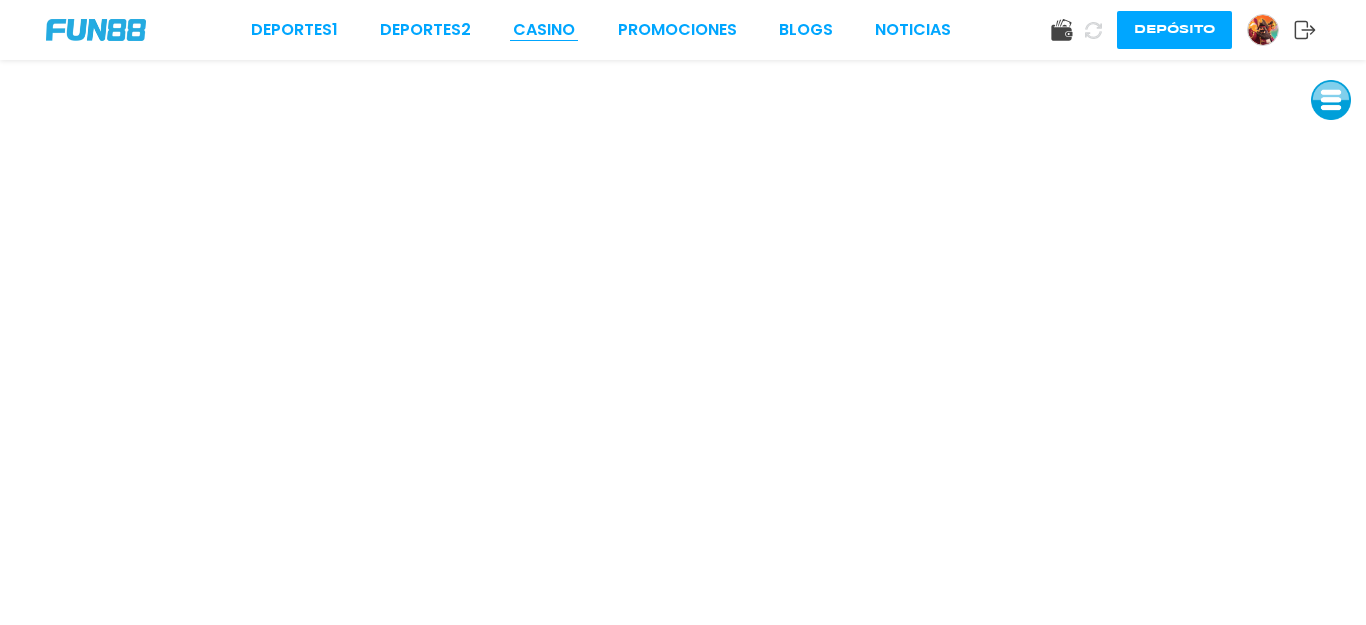 click on "CASINO" at bounding box center (544, 30) 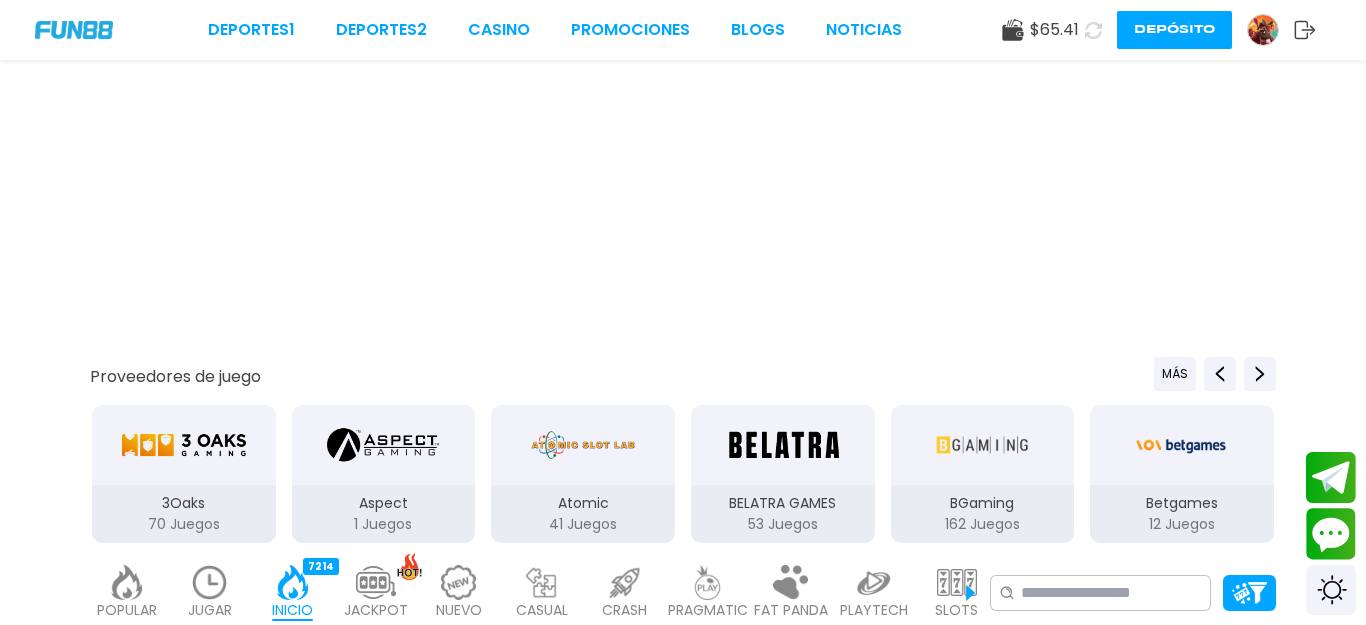 click at bounding box center [210, 582] 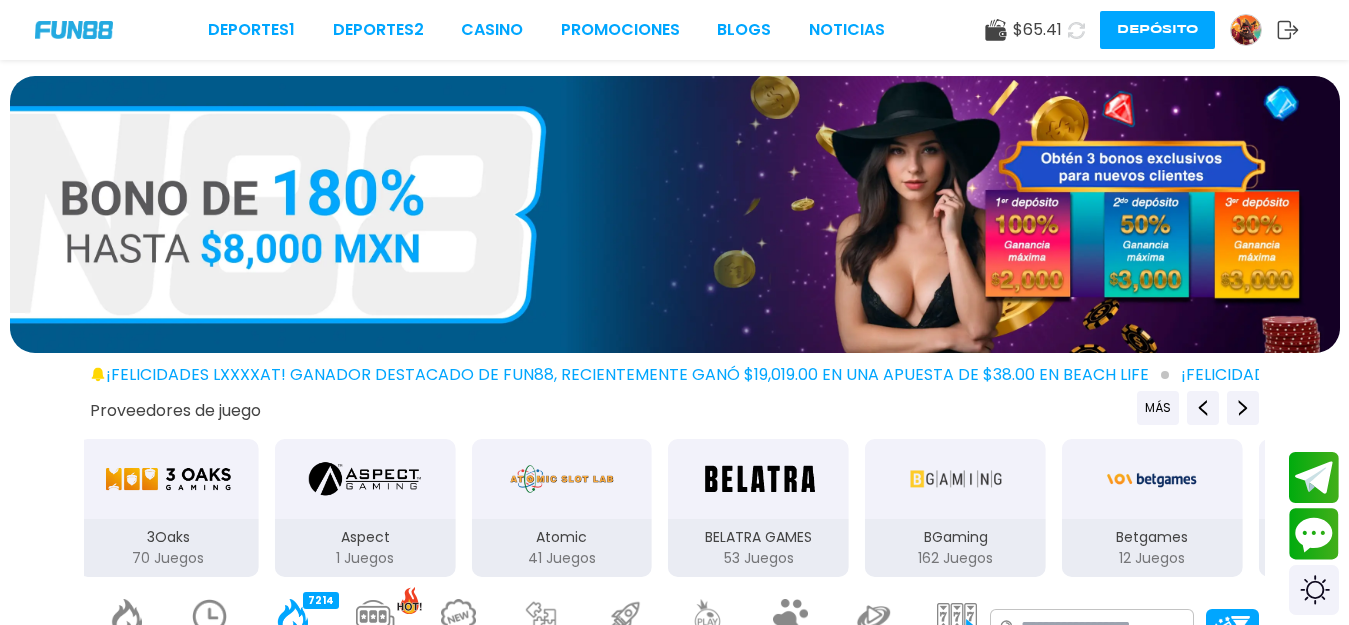 drag, startPoint x: 213, startPoint y: 589, endPoint x: 1365, endPoint y: 71, distance: 1263.1025 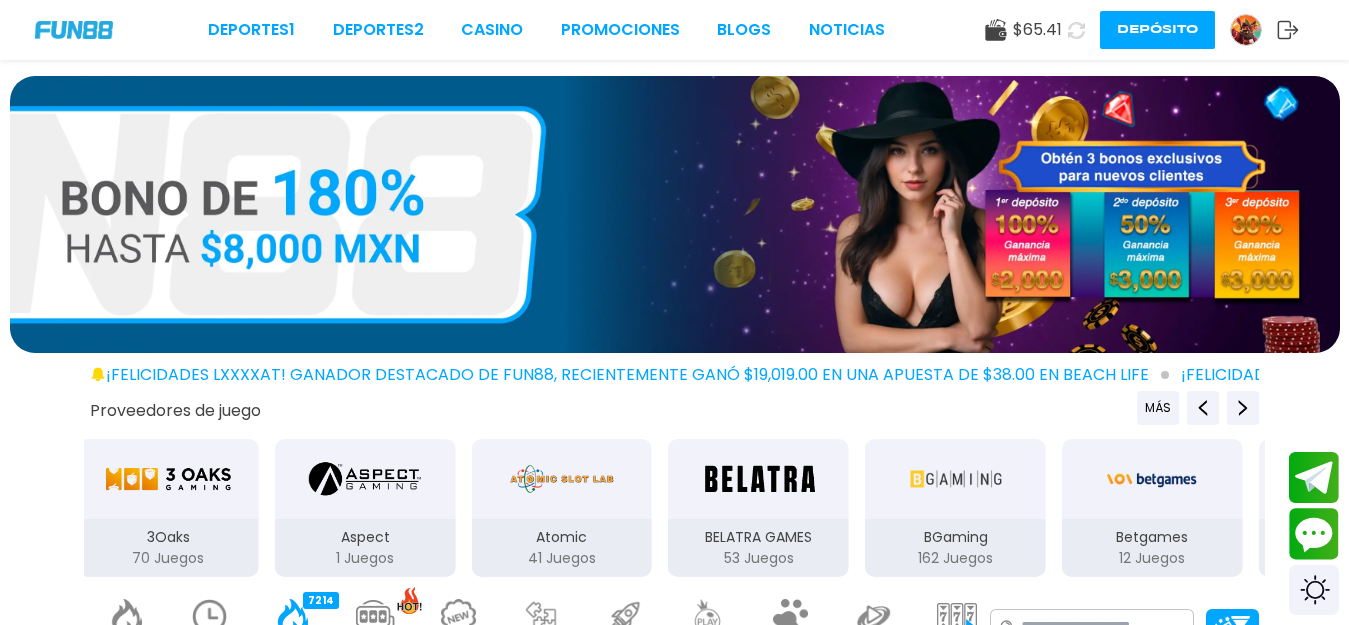 click on "¡FELICIDADES lxxxxat! GANADOR DESTACADO DE FUN88, RECIENTEMENTE GANÓ $19,019.00 EN UNA APUESTA DE $38.00 EN Beach Life ¡FELICIDADES caxxxxo9! GANADOR DESTACADO DE FUN88, RECIENTEMENTE GANÓ $5,706.12 EN UNA APUESTA DE $2.40 EN Gates of Hades ¡FELICIDADES gerxxxxga1! GANADOR DESTACADO DE FUN88, RECIENTEMENTE GANÓ $6,000.00 EN UNA APUESTA DE $60.00 EN Fortune Mouse Proveedores de juego MÁS 3Oaks 70   Juegos Aspect 1   Juegos Atomic 41   Juegos BELATRA GAMES 53   Juegos BGaming 162   Juegos Betgames 12   Juegos BluePrint 106   Juegos Booming Games 109   Juegos Caleta 114   Juegos EVOPLAY 211   Juegos Endorphina 168   Juegos Everymatrix 130   Juegos Evolution 339   Juegos Expanse 47   Juegos Ezugi 95   Juegos FC 45   Juegos Funky 2   Juegos GameArt 87   Juegos Games Global 79   Juegos GamoMat 192   Juegos Habanero 207   Juegos Hacksaw 458   Juegos IMoon 2   Juegos InBet 430   Juegos IndigoMagic 53   Juegos JiLi 164   Juegos Kalamba 111   Juegos Kiron 27   Juegos MICRO GAMING 326   Juegos MPlay 20   Juegos" at bounding box center (674, 2367) 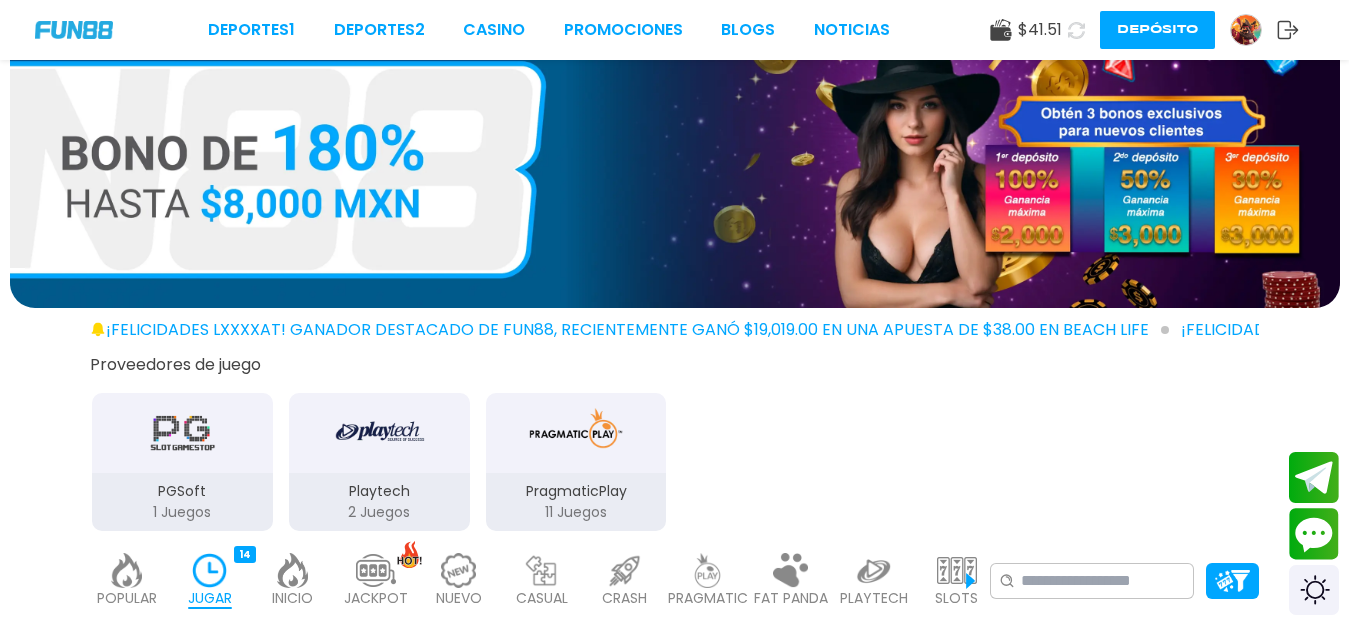 scroll, scrollTop: 546, scrollLeft: 0, axis: vertical 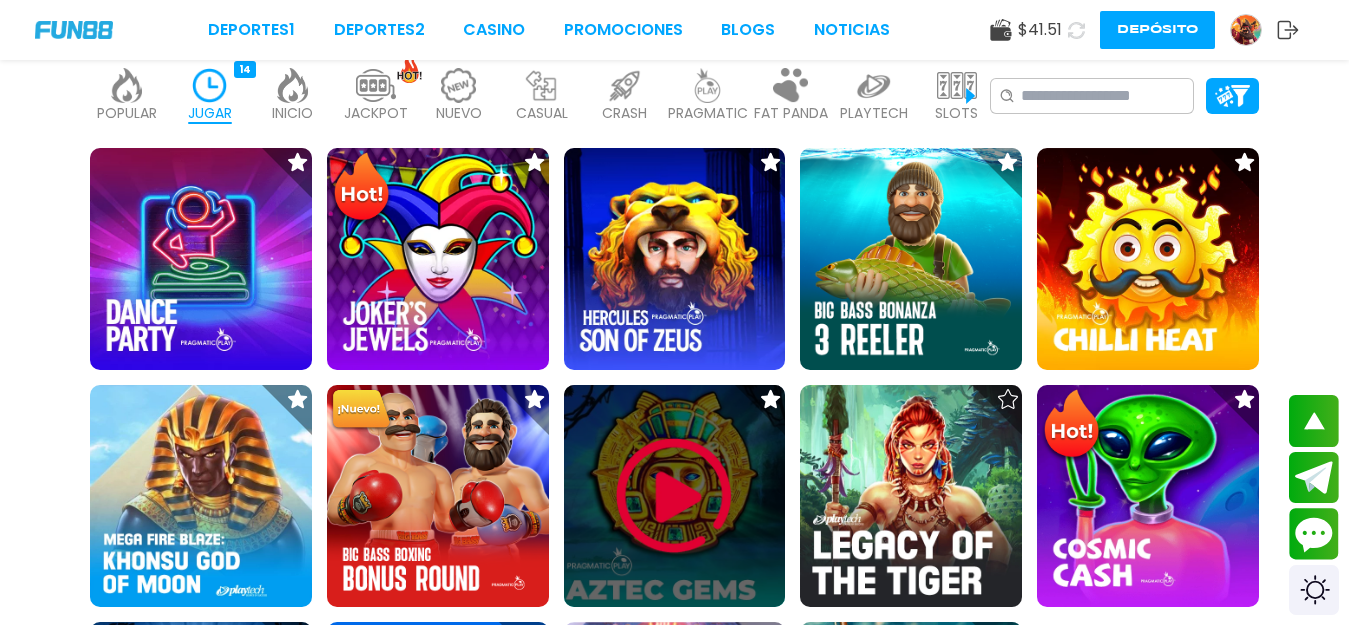 click at bounding box center (674, 496) 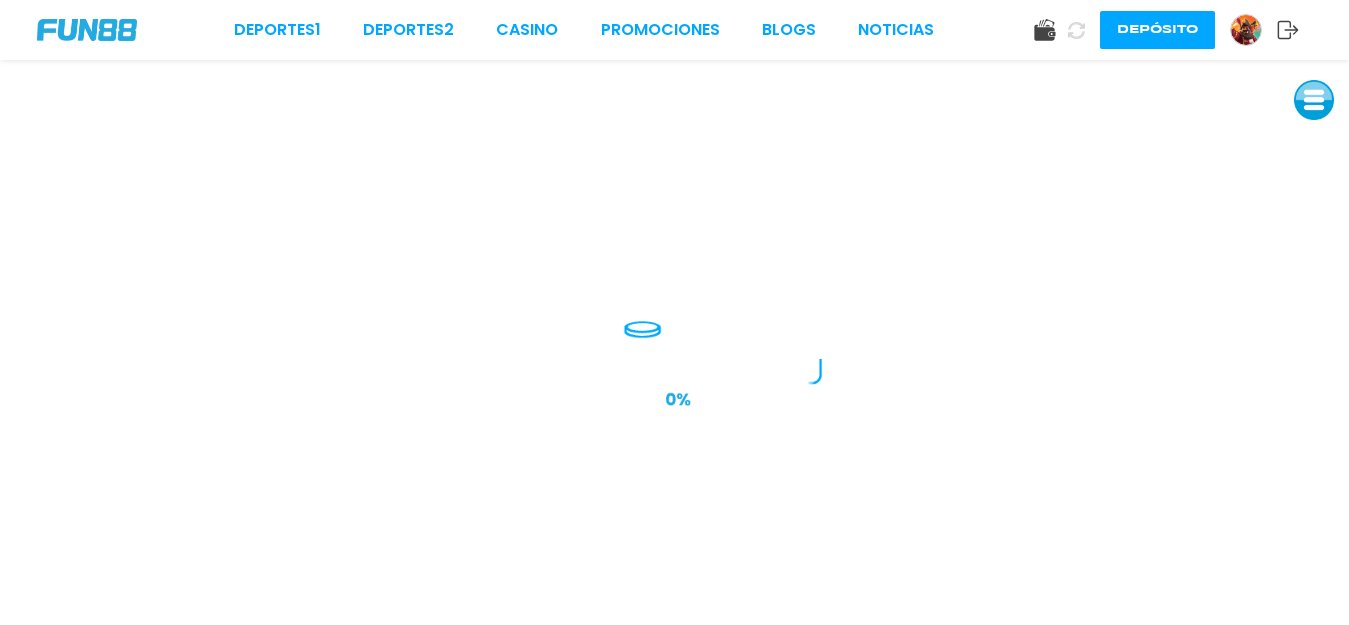 scroll, scrollTop: 0, scrollLeft: 0, axis: both 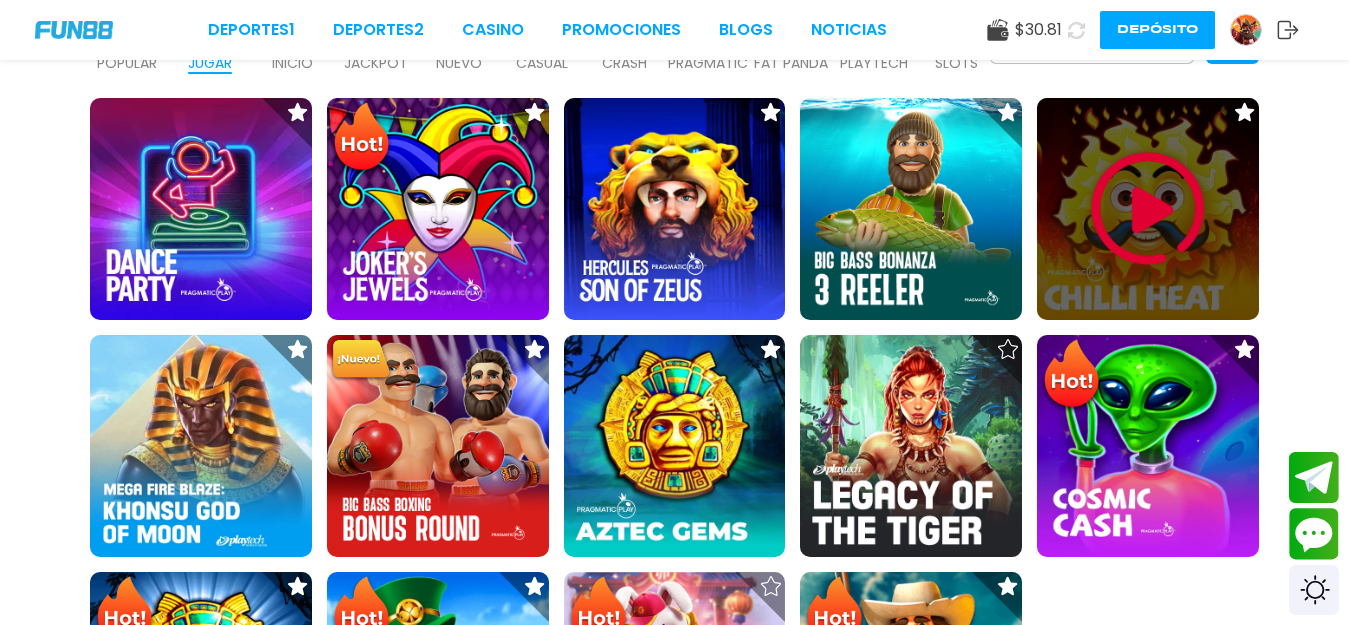 click at bounding box center (1148, 209) 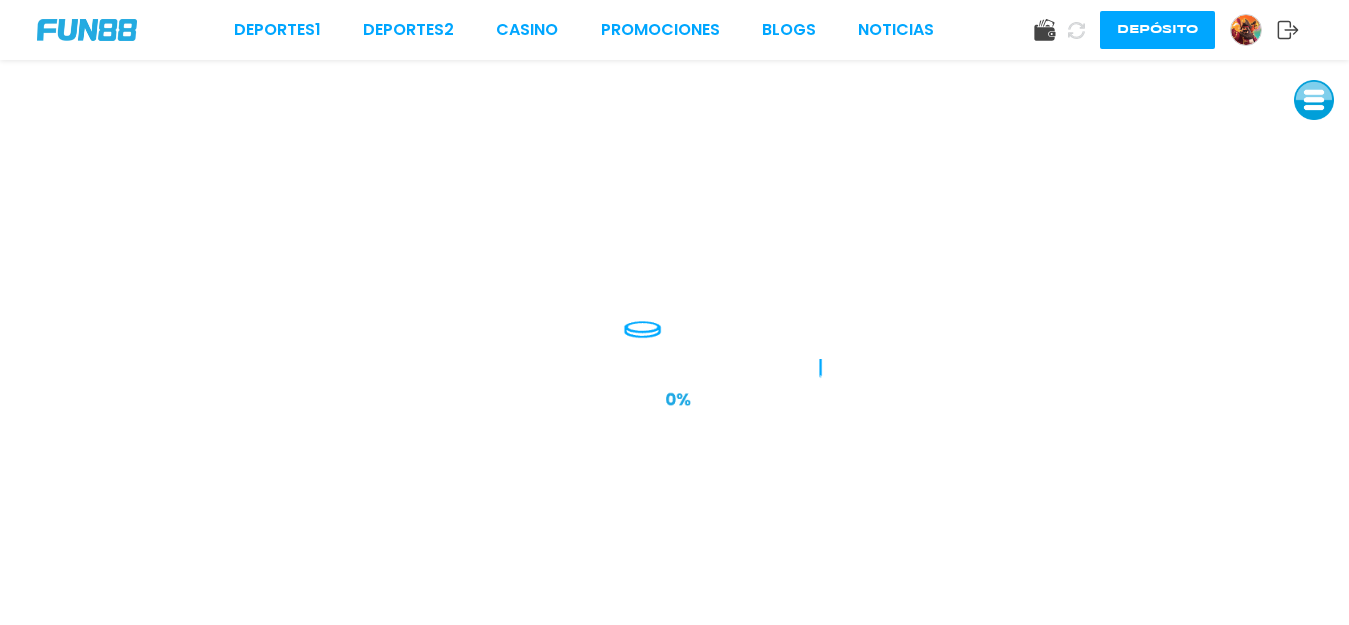 scroll, scrollTop: 0, scrollLeft: 0, axis: both 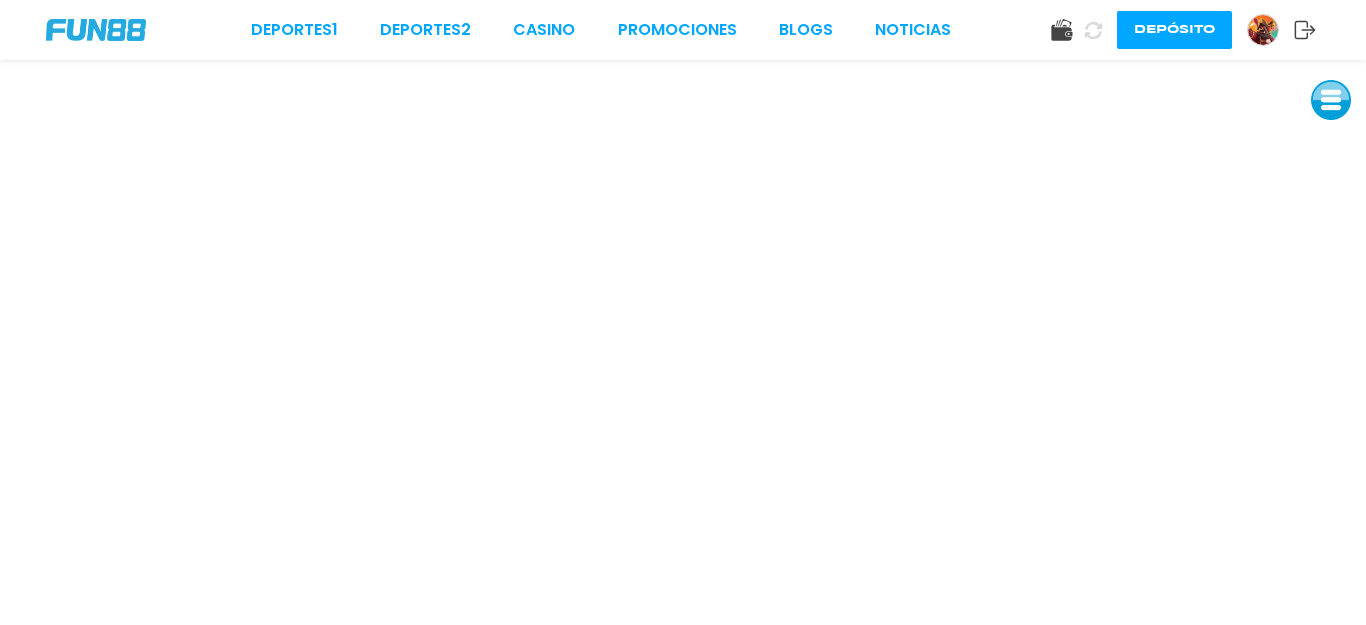 click on "CASINO" at bounding box center [544, 30] 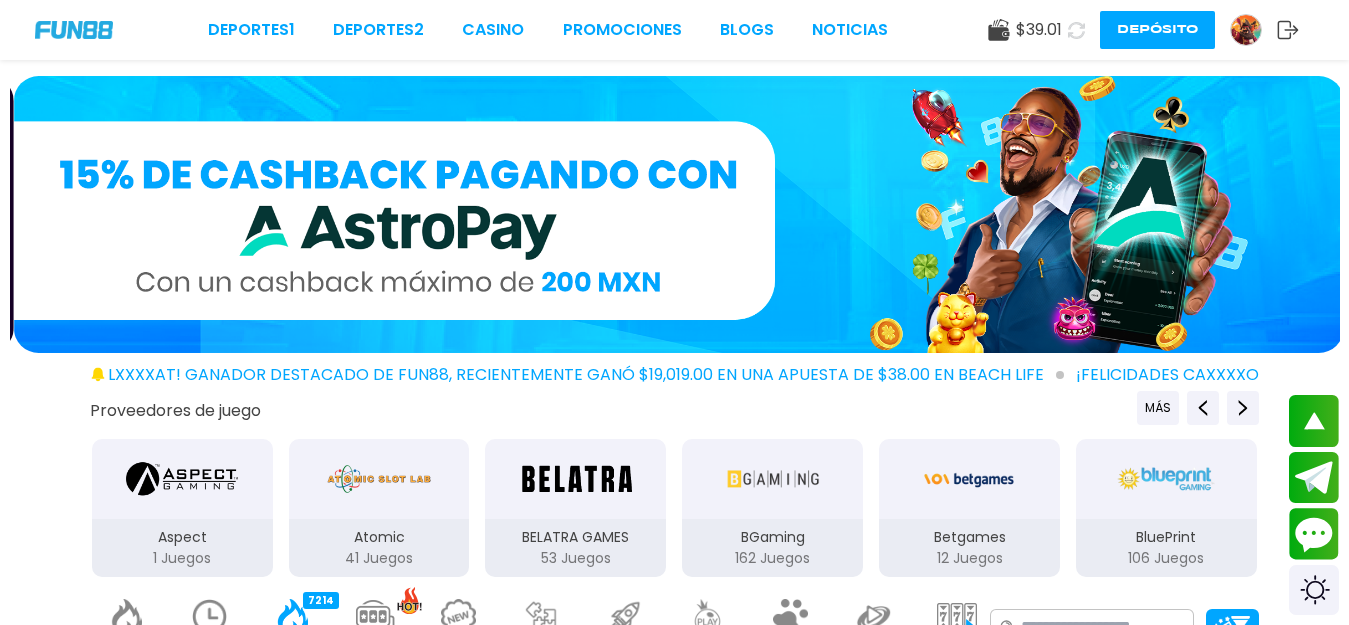 scroll, scrollTop: 546, scrollLeft: 0, axis: vertical 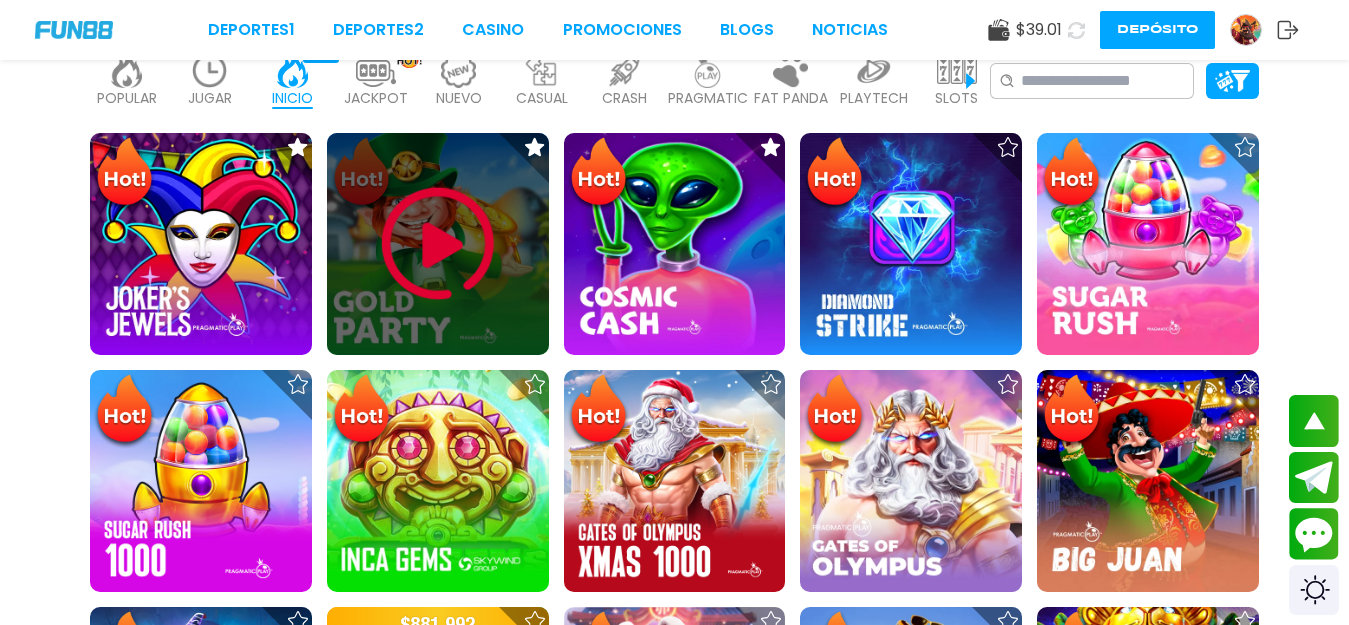 click at bounding box center [438, 244] 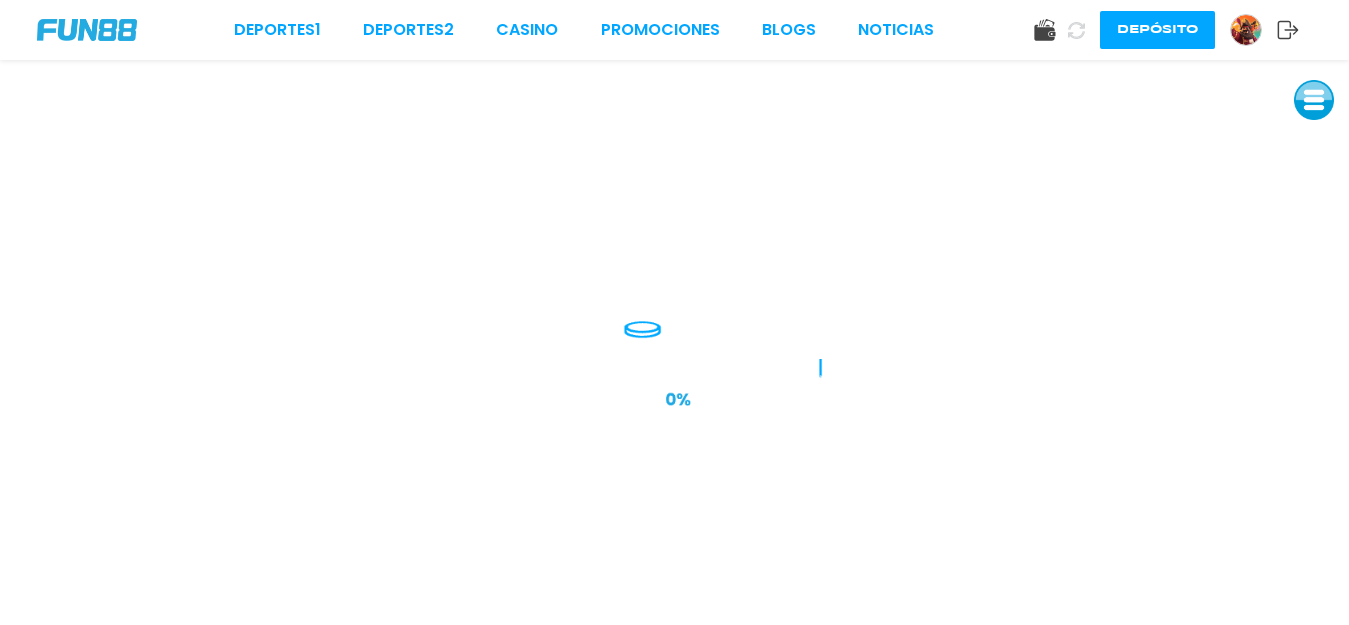scroll, scrollTop: 0, scrollLeft: 0, axis: both 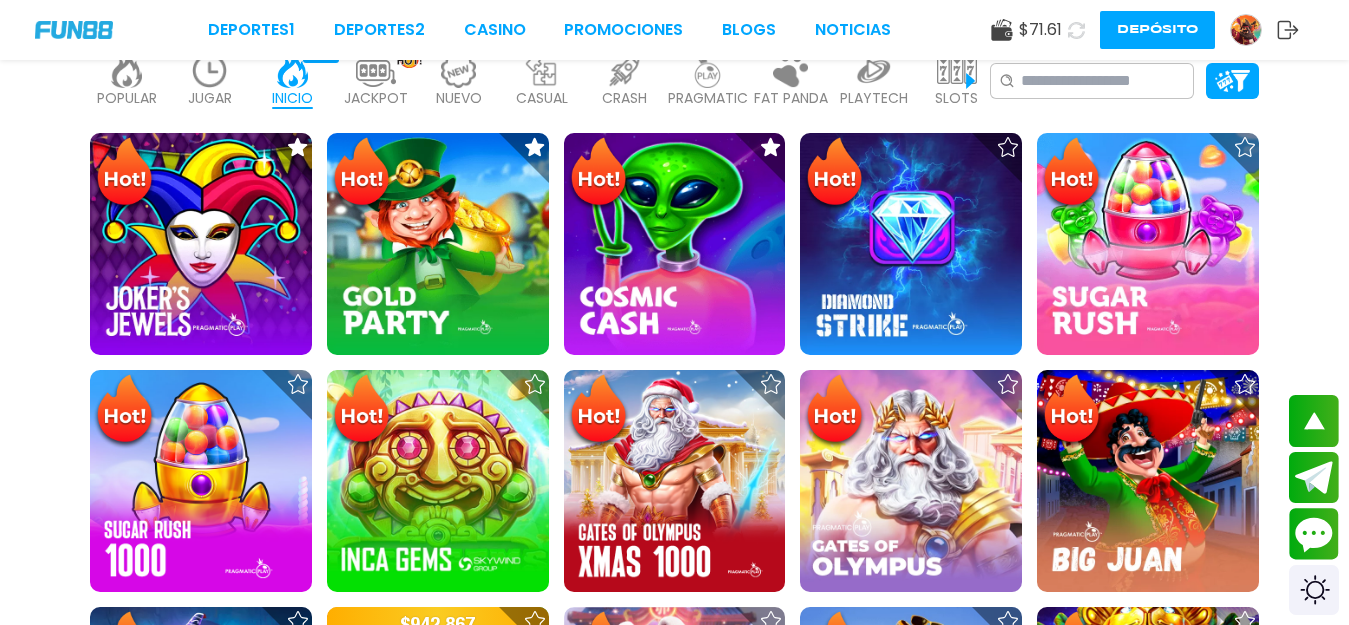 click at bounding box center (210, 70) 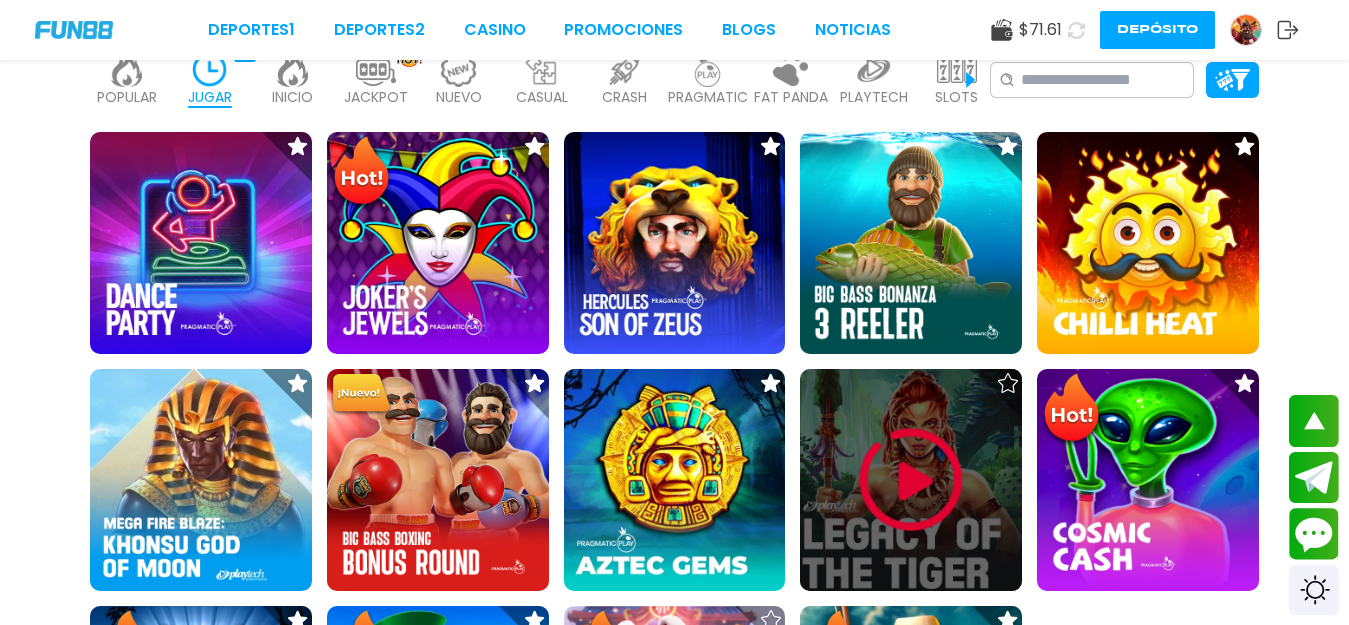 click at bounding box center [911, 480] 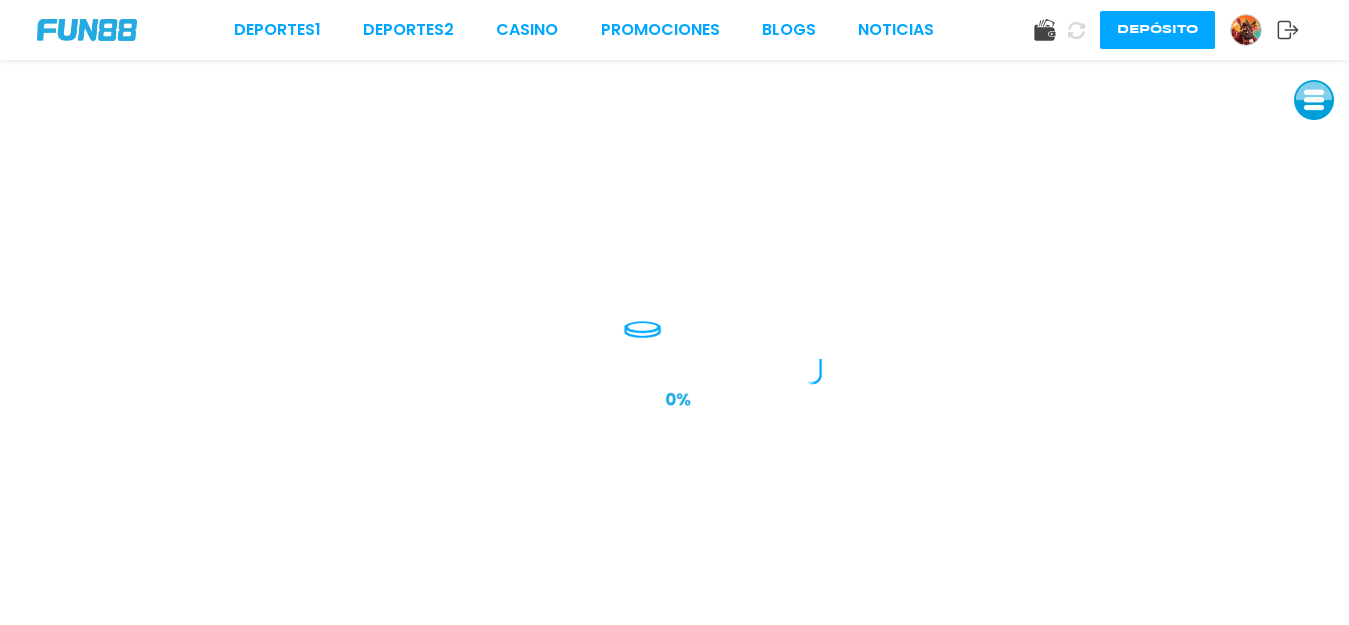 scroll, scrollTop: 0, scrollLeft: 0, axis: both 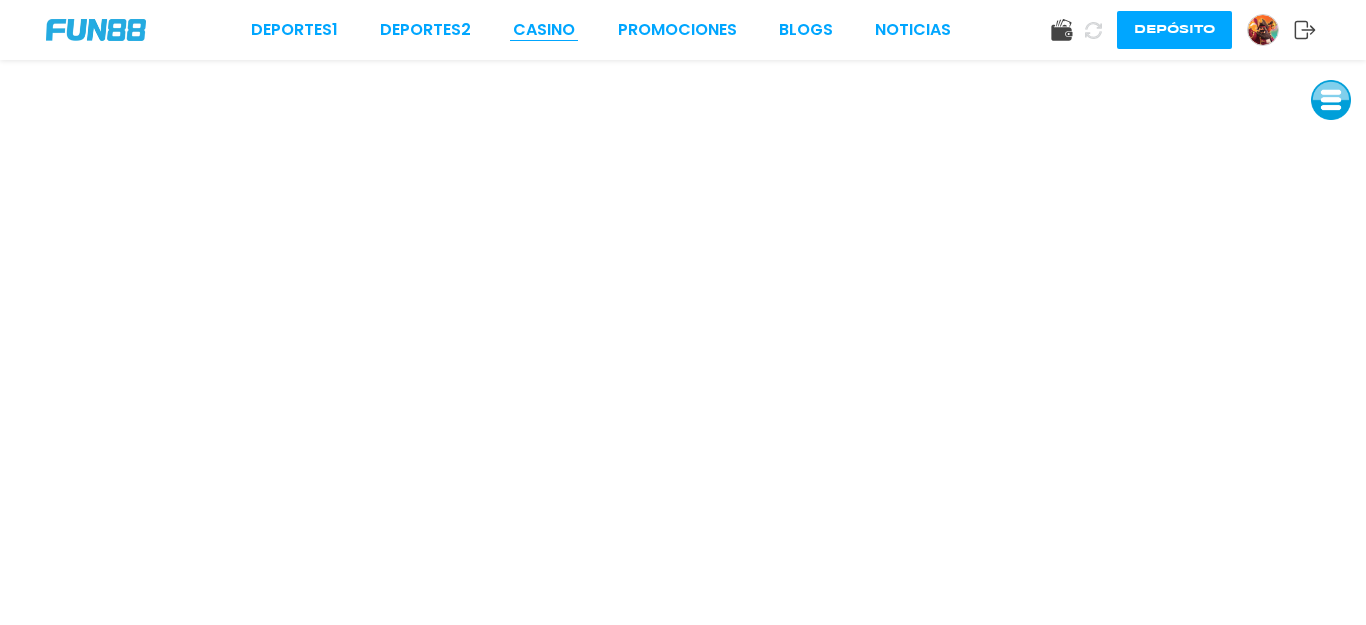 click on "CASINO" at bounding box center (544, 30) 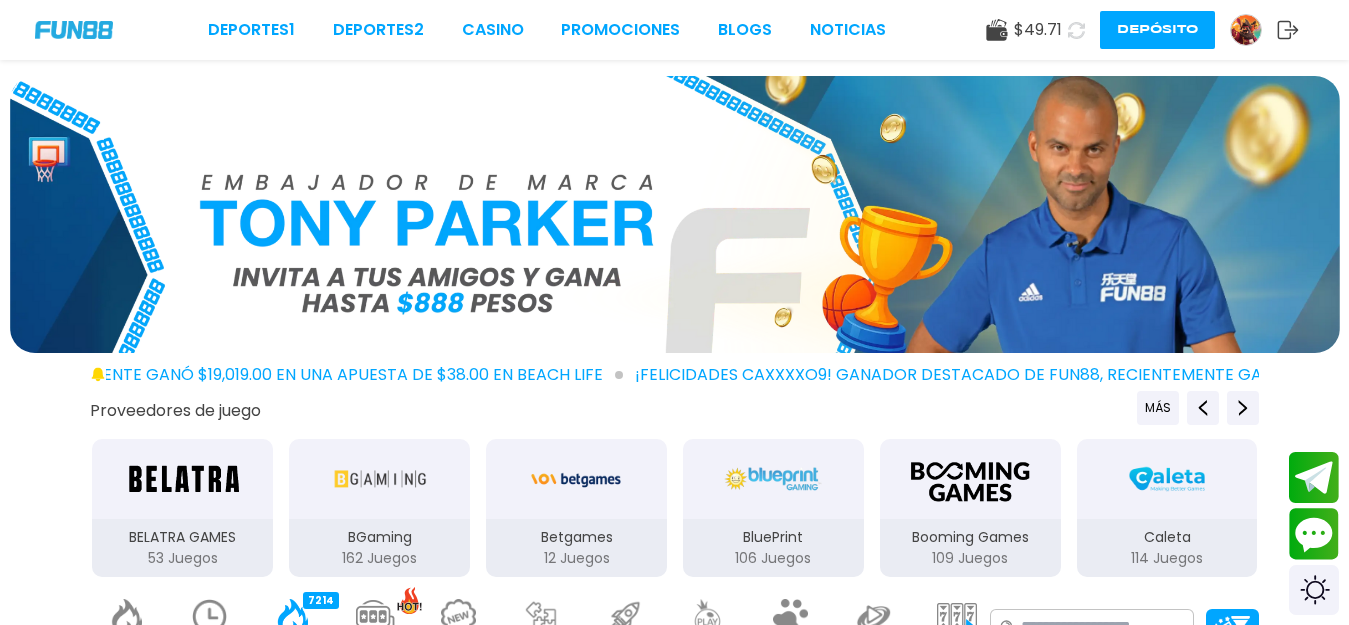 click at bounding box center [210, 616] 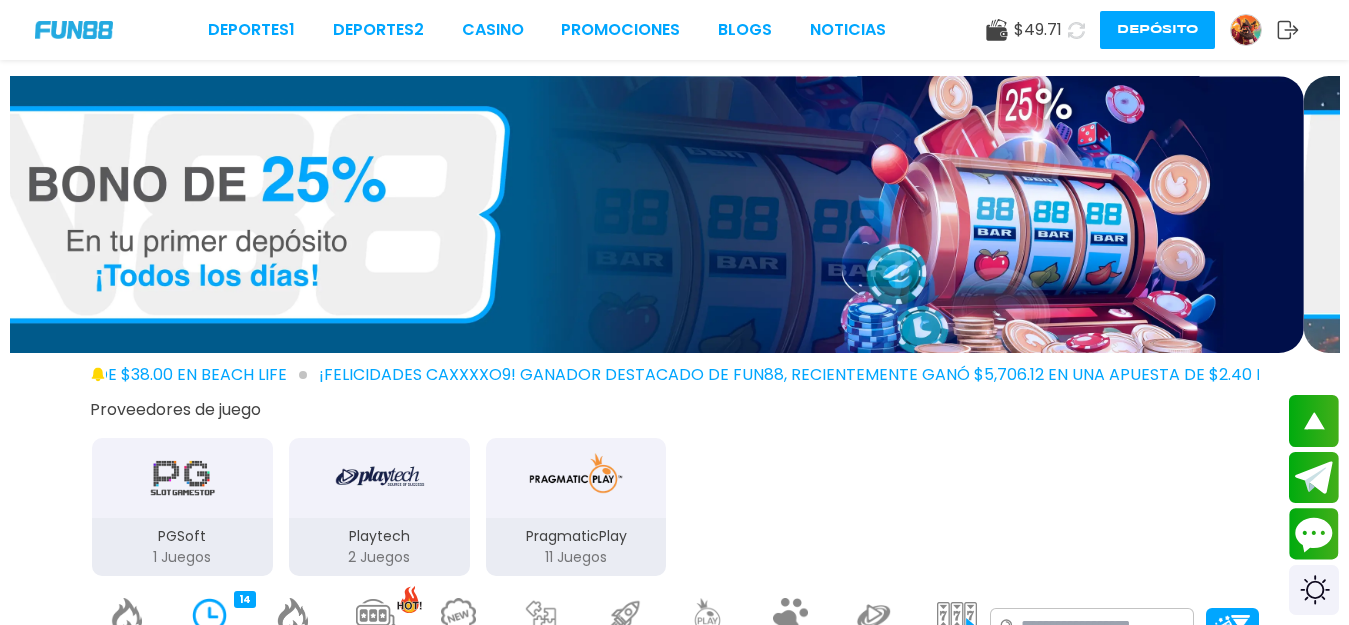 scroll, scrollTop: 546, scrollLeft: 0, axis: vertical 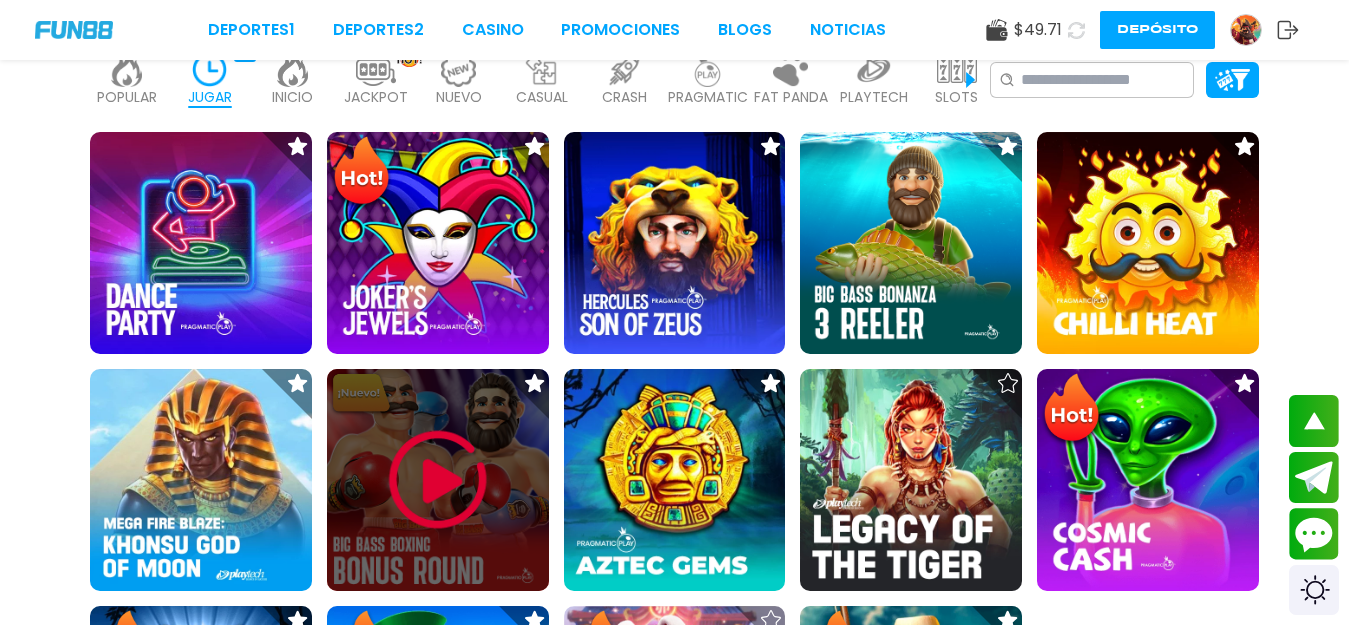 click at bounding box center (438, 480) 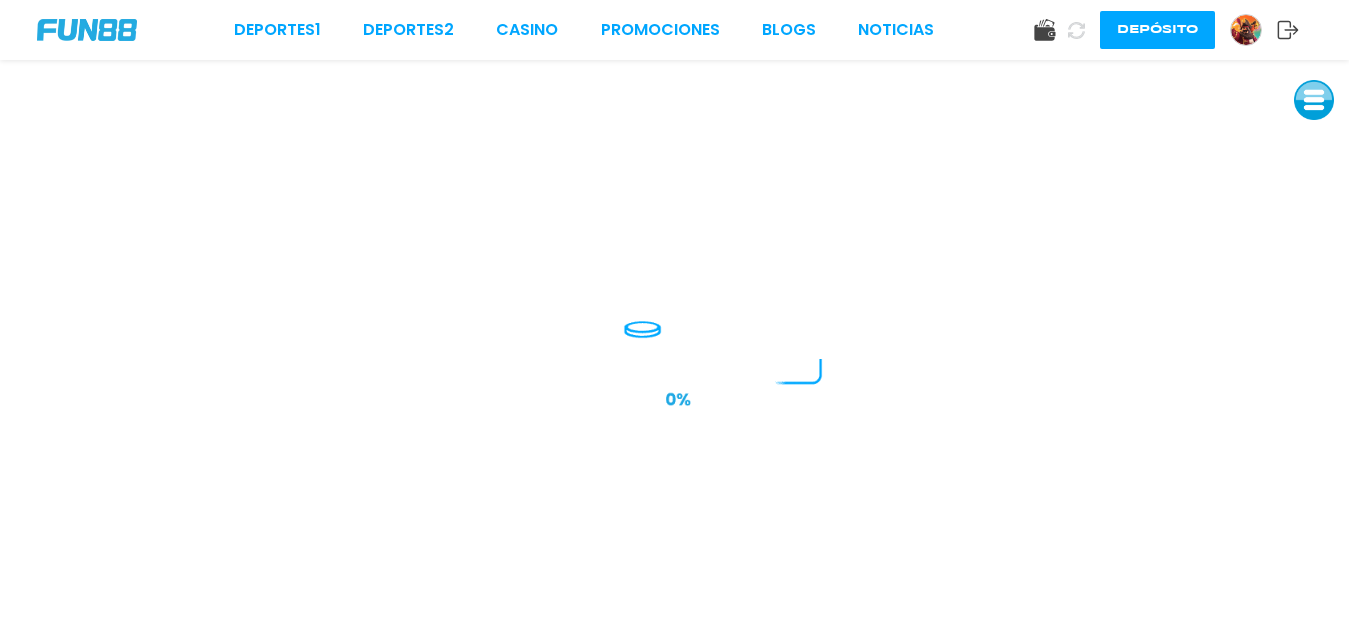 scroll, scrollTop: 0, scrollLeft: 0, axis: both 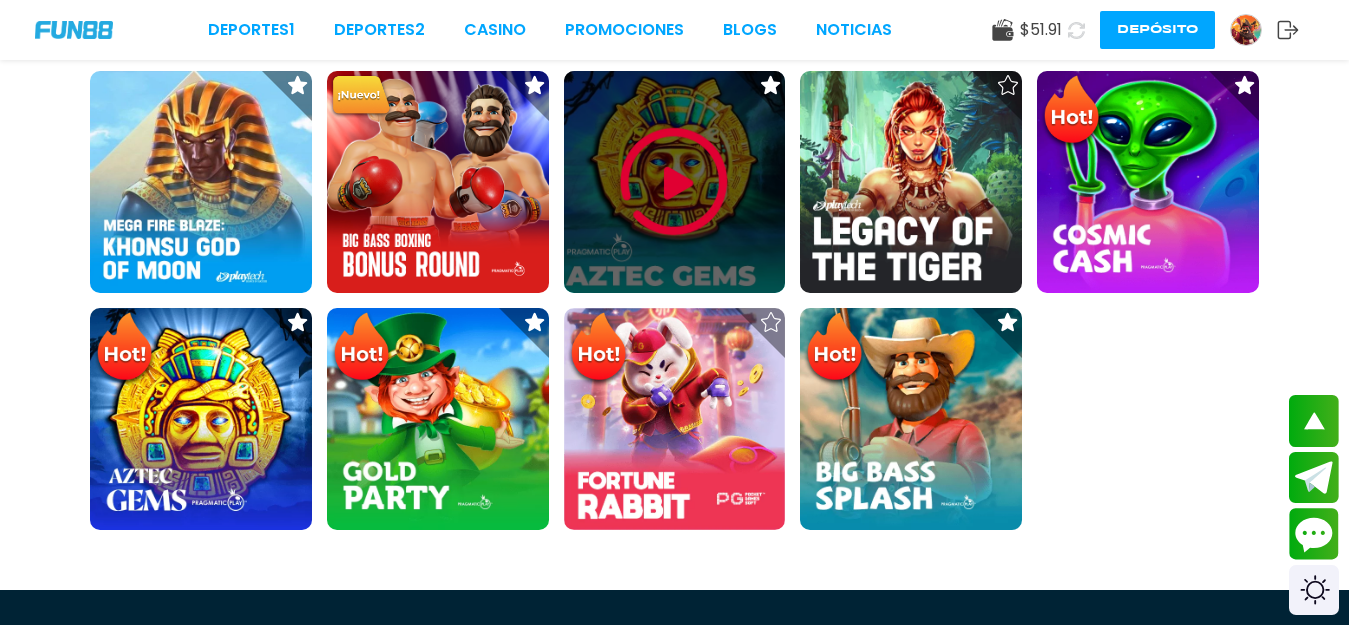 click at bounding box center (675, 182) 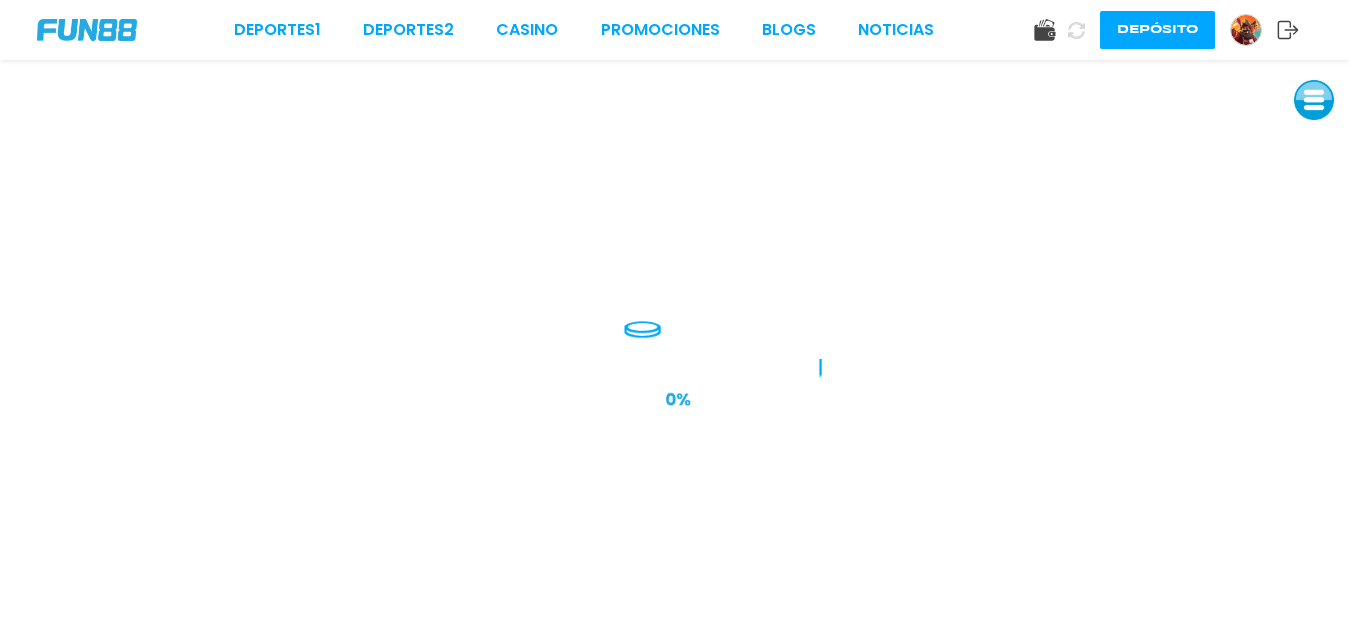 scroll, scrollTop: 0, scrollLeft: 0, axis: both 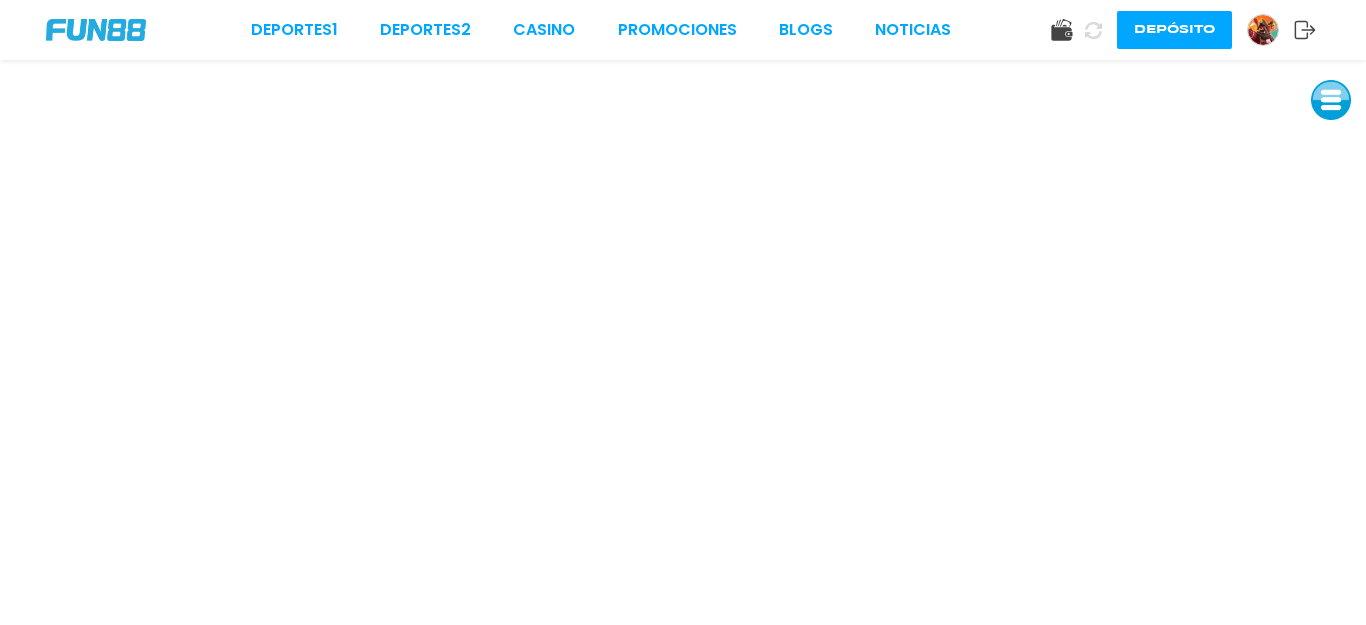 click at bounding box center [1263, 30] 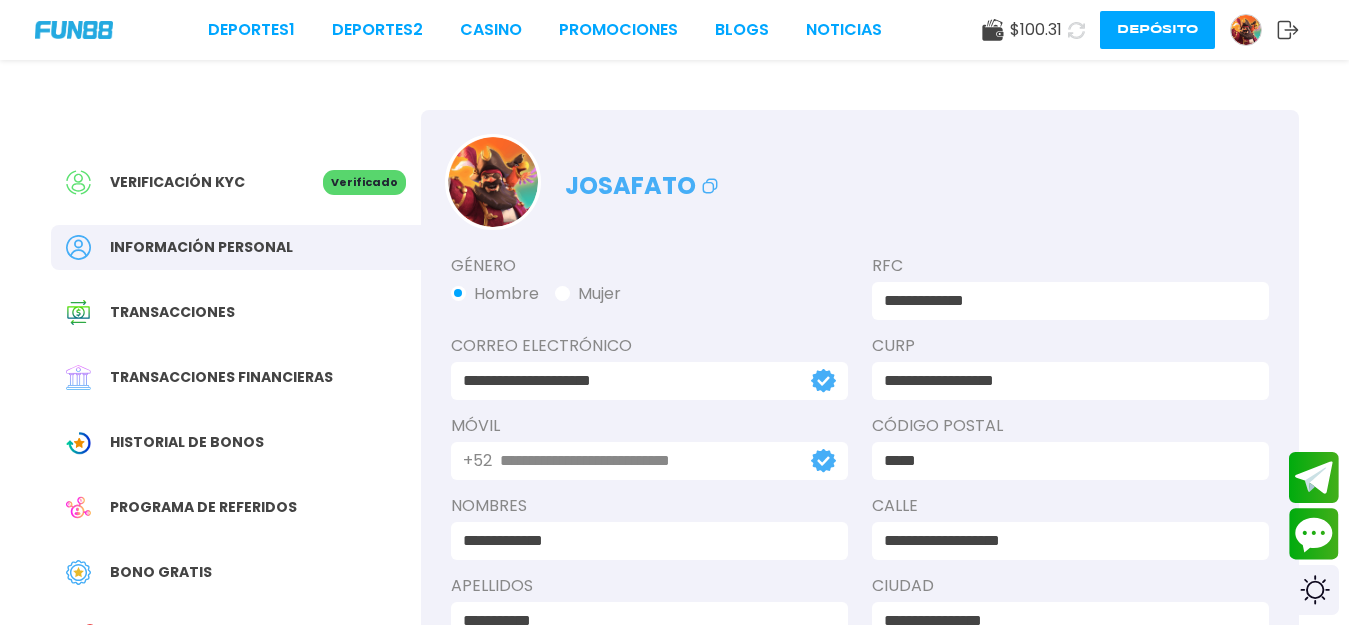 click on "$ 100.31" at bounding box center [1036, 30] 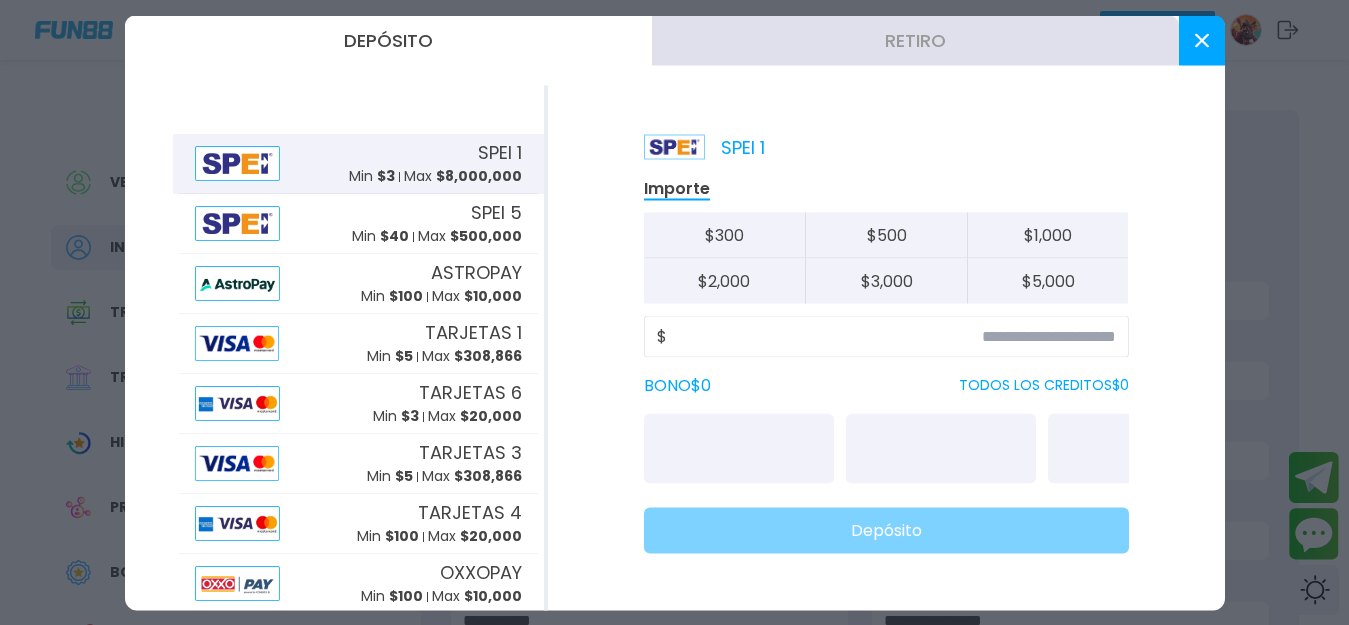 click on "Retiro" at bounding box center (915, 40) 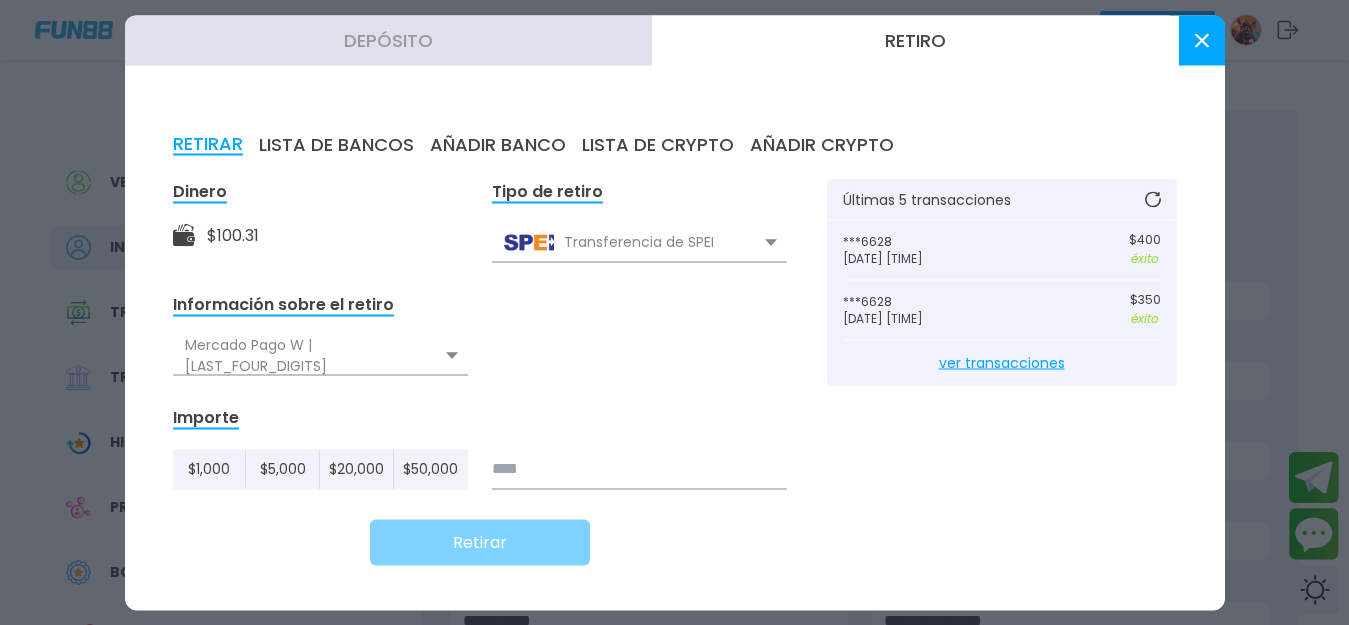 click at bounding box center [639, 469] 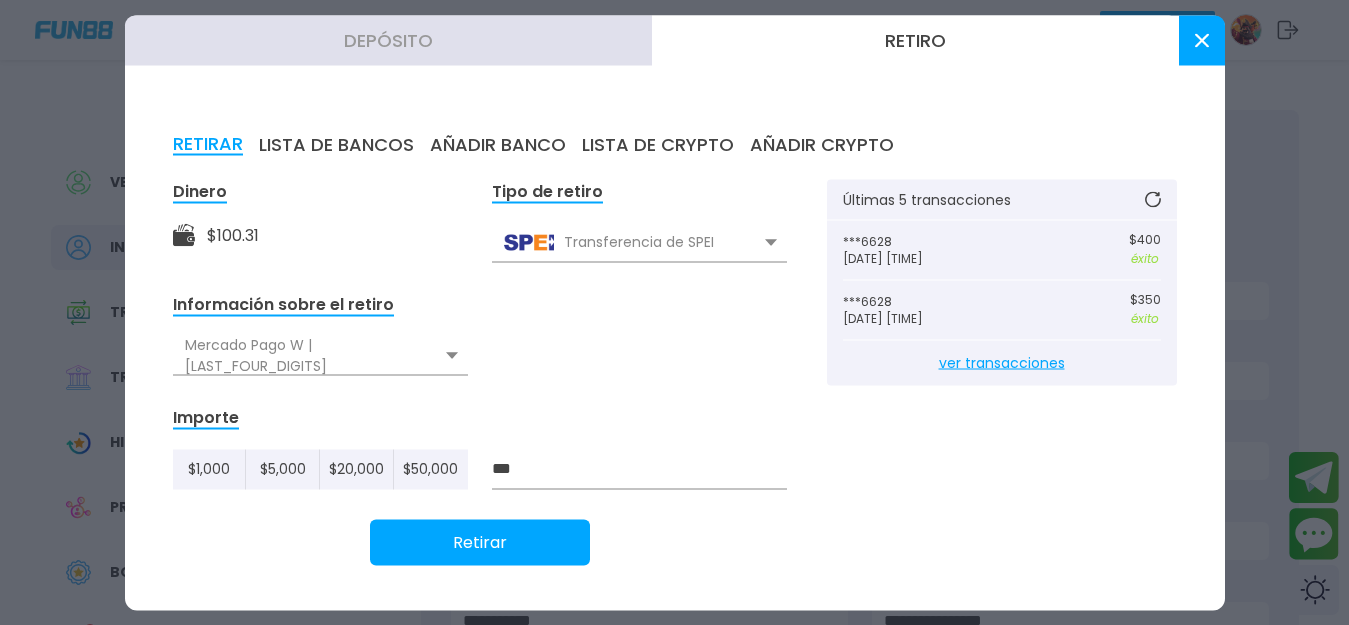 type on "***" 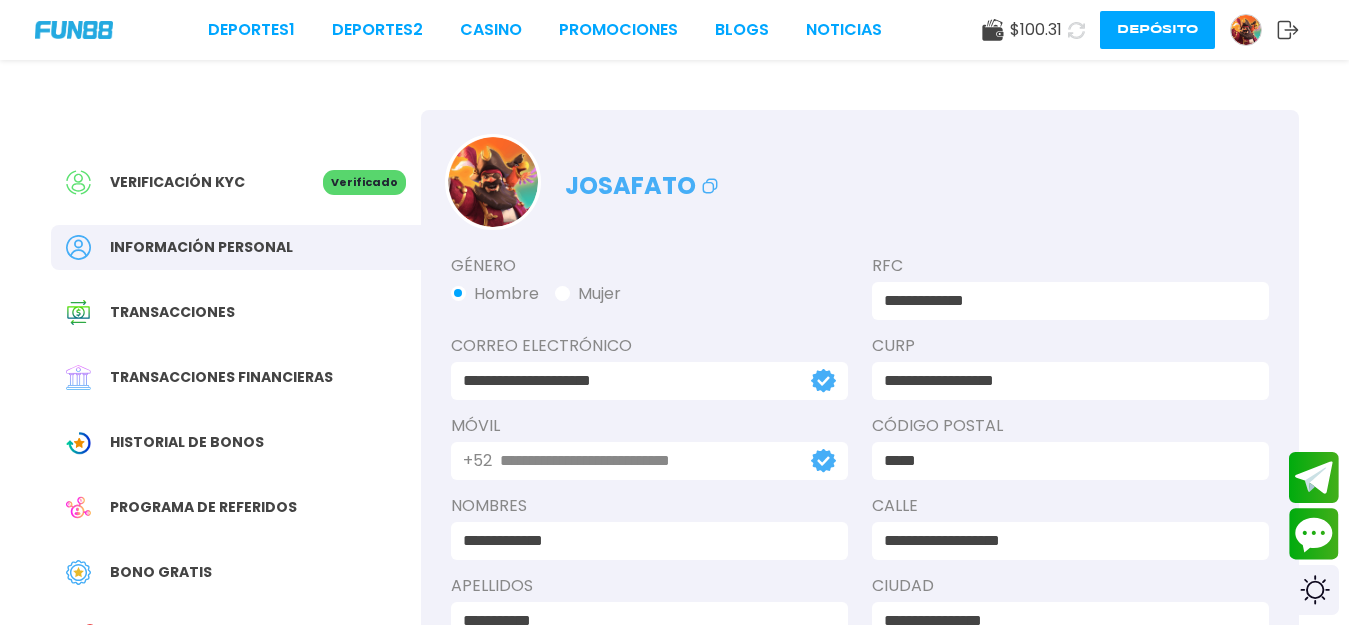 click 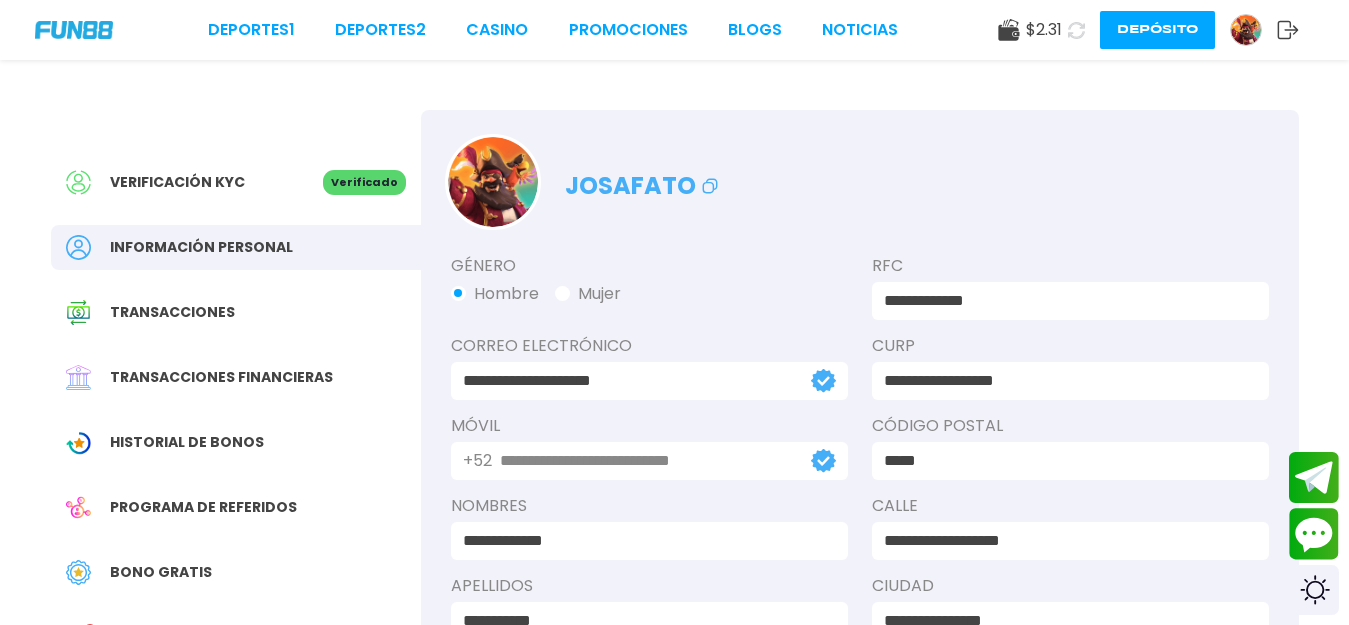 click 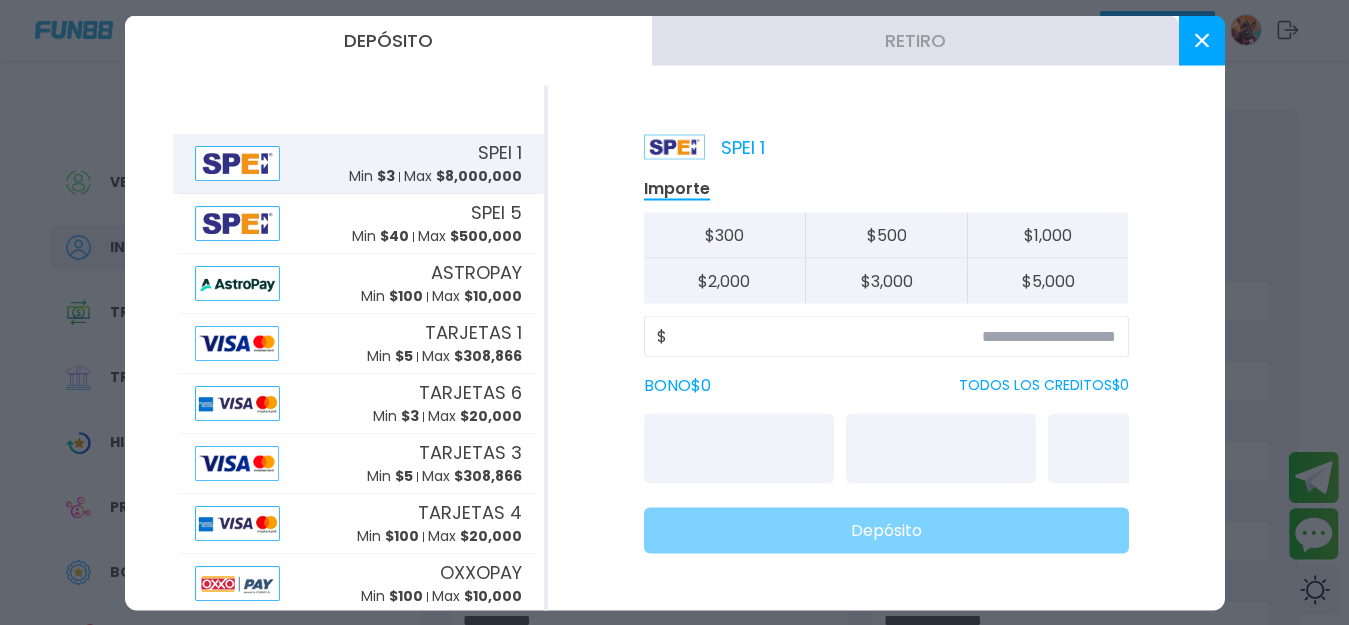 click on "Retiro" at bounding box center (915, 40) 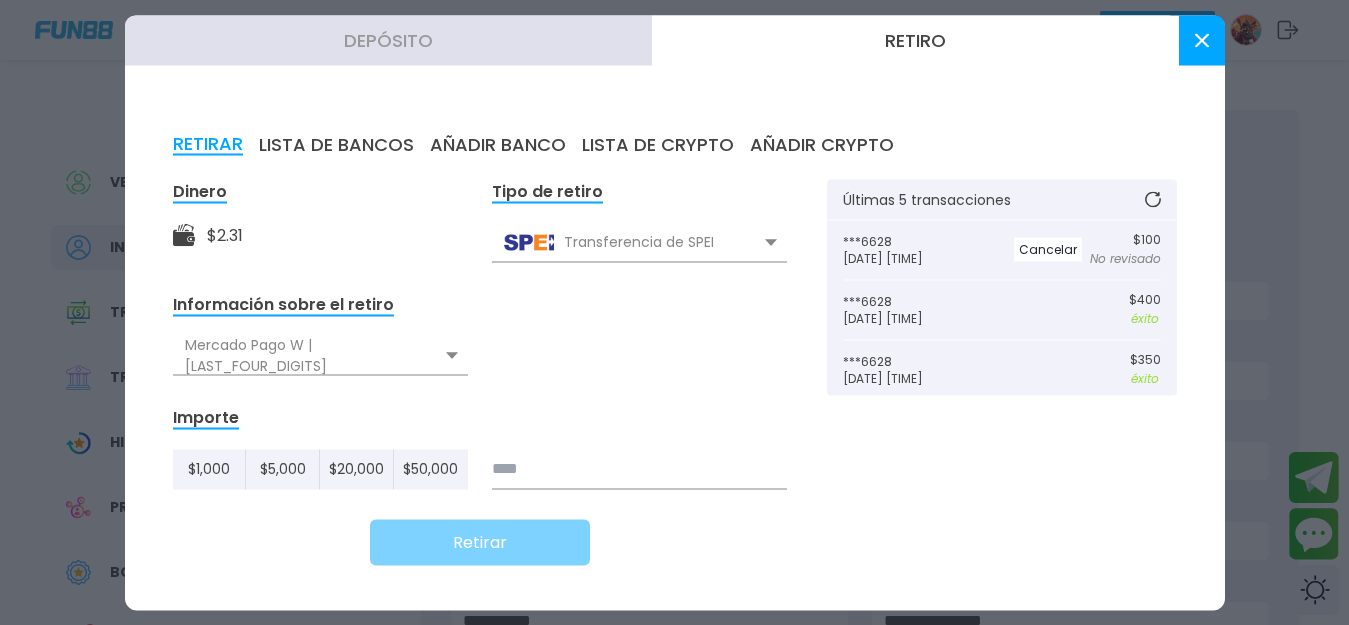 click 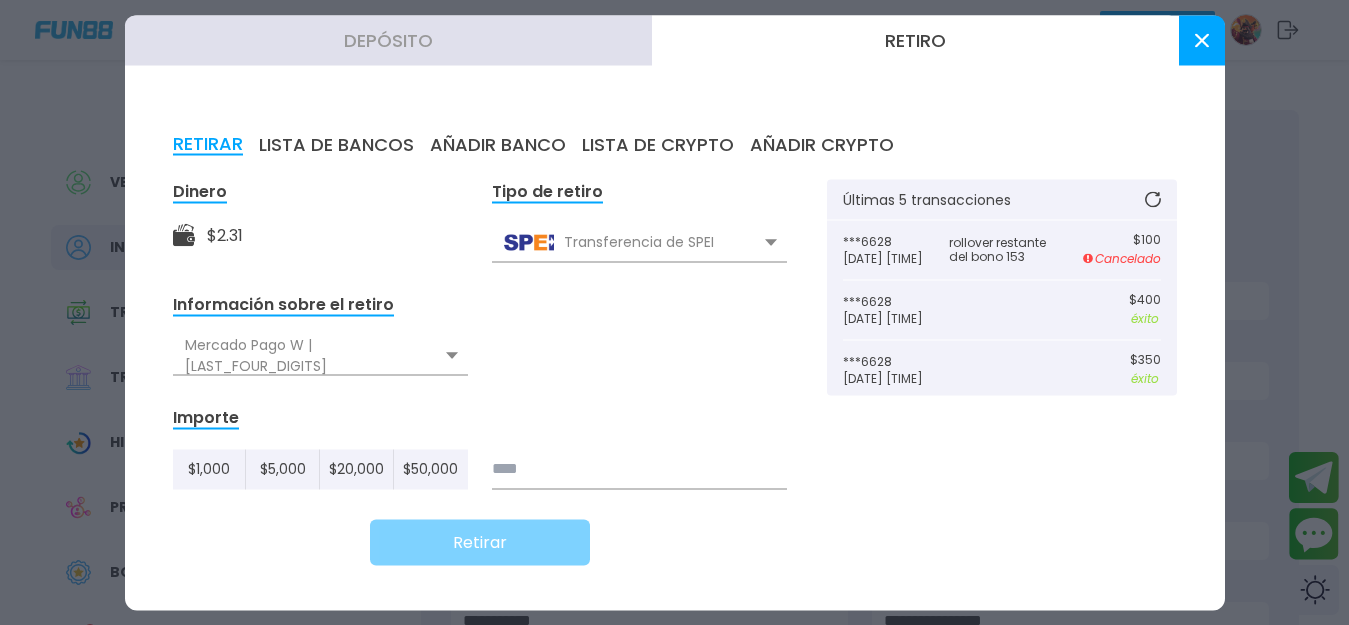 click at bounding box center (1202, 40) 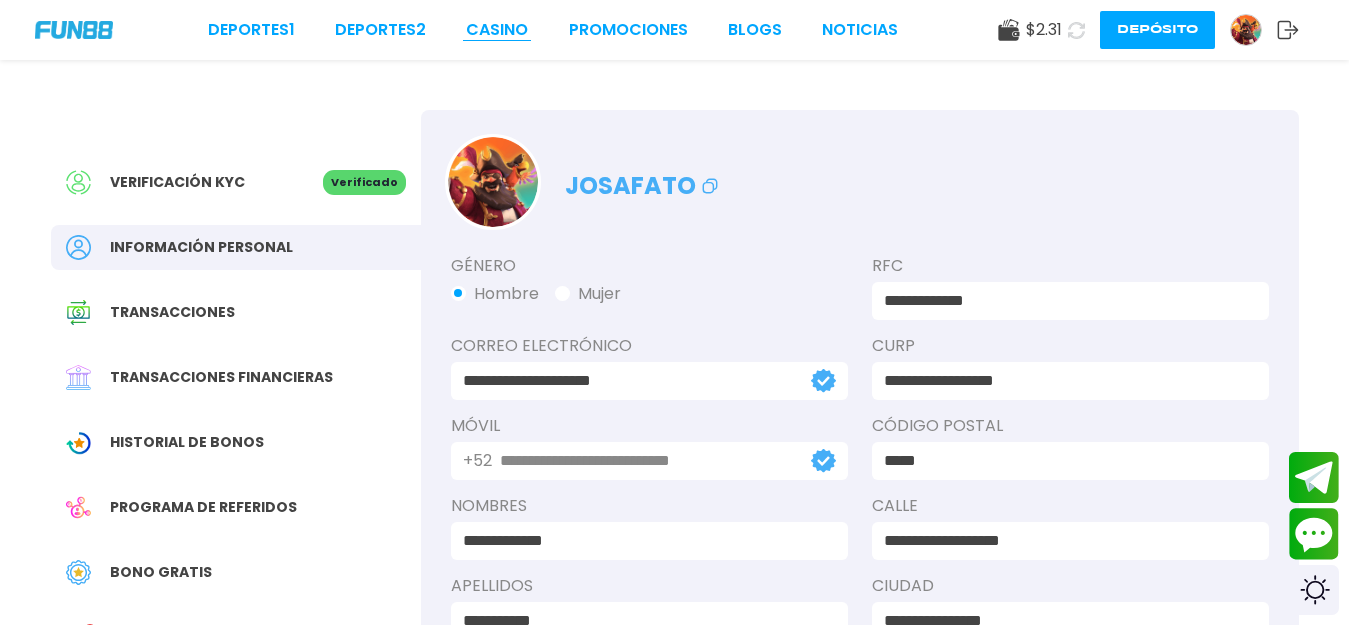 click on "CASINO" at bounding box center (497, 30) 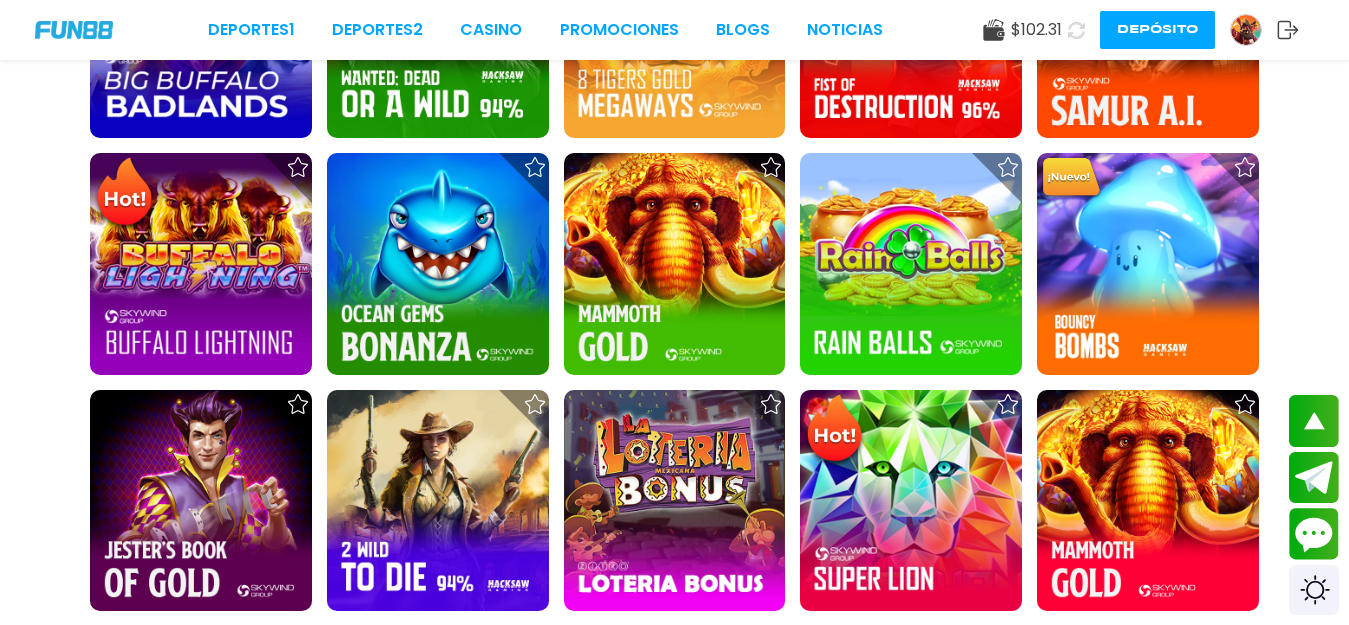 scroll, scrollTop: 2730, scrollLeft: 0, axis: vertical 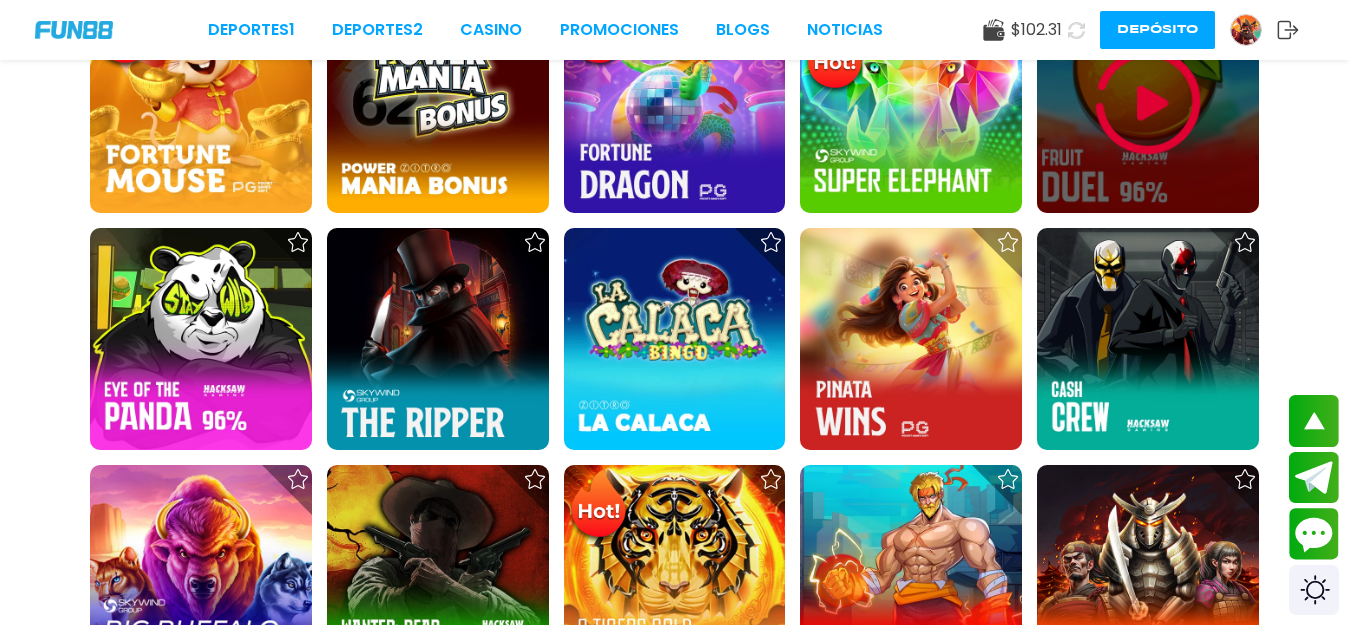 click at bounding box center [1148, 102] 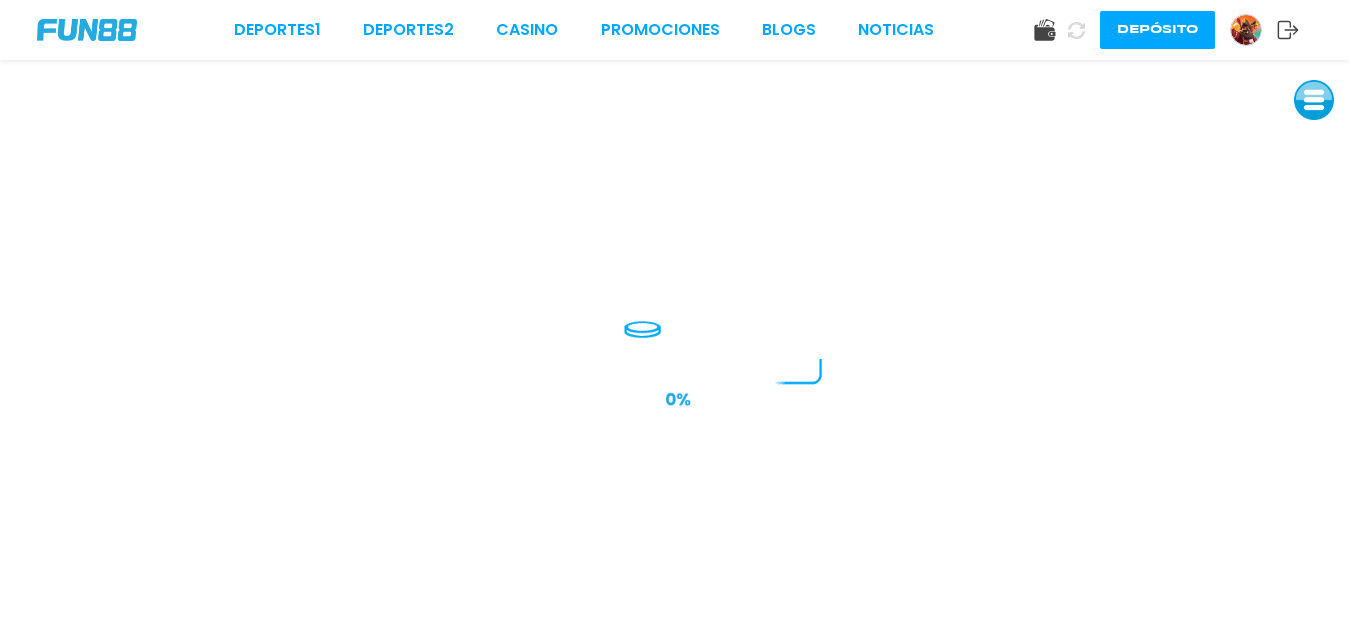 scroll, scrollTop: 0, scrollLeft: 0, axis: both 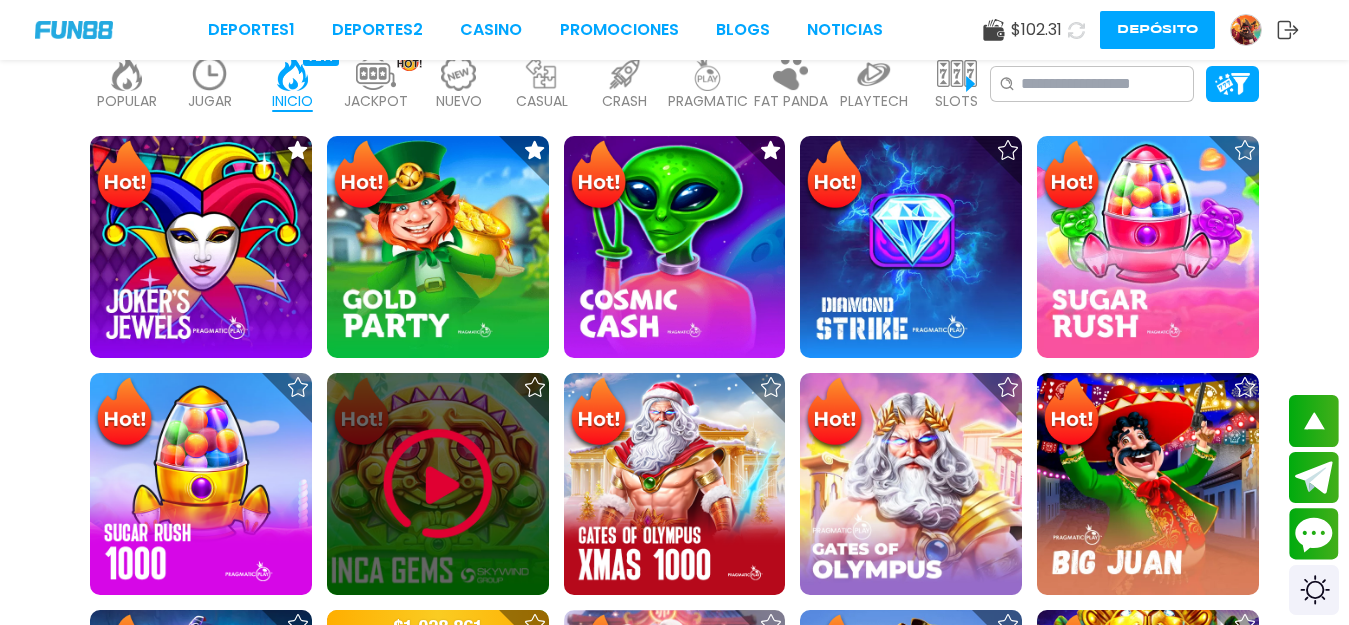 click at bounding box center [438, 484] 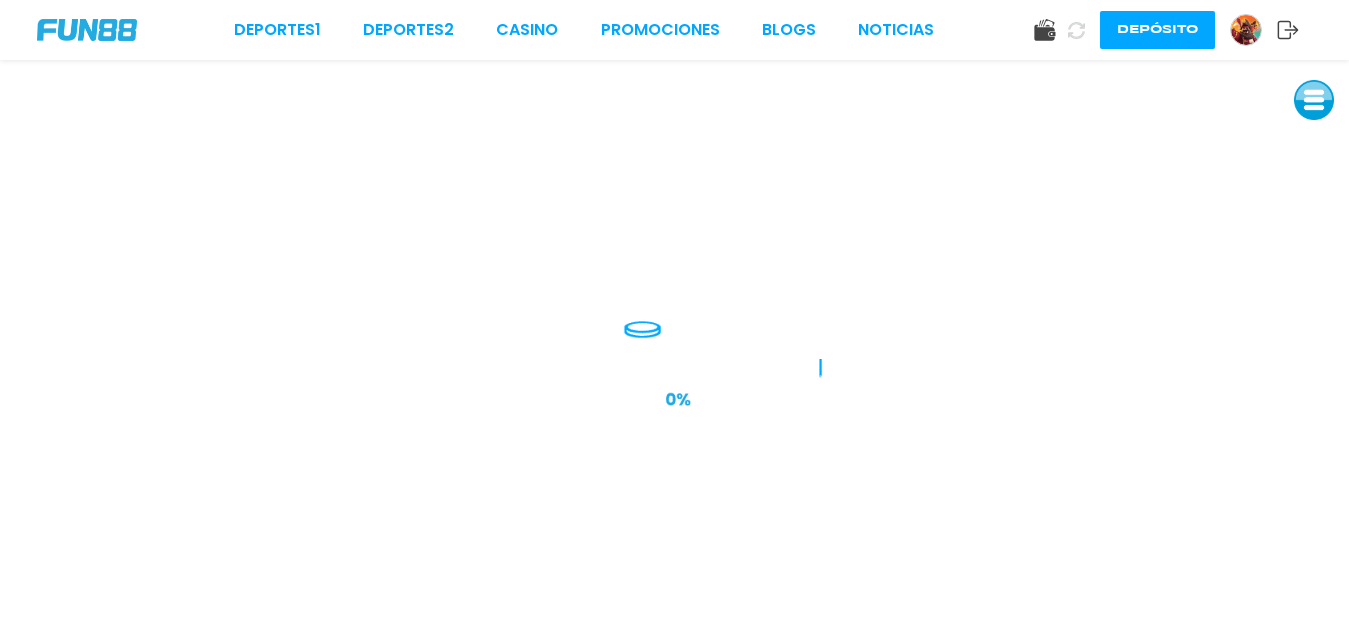 scroll, scrollTop: 0, scrollLeft: 0, axis: both 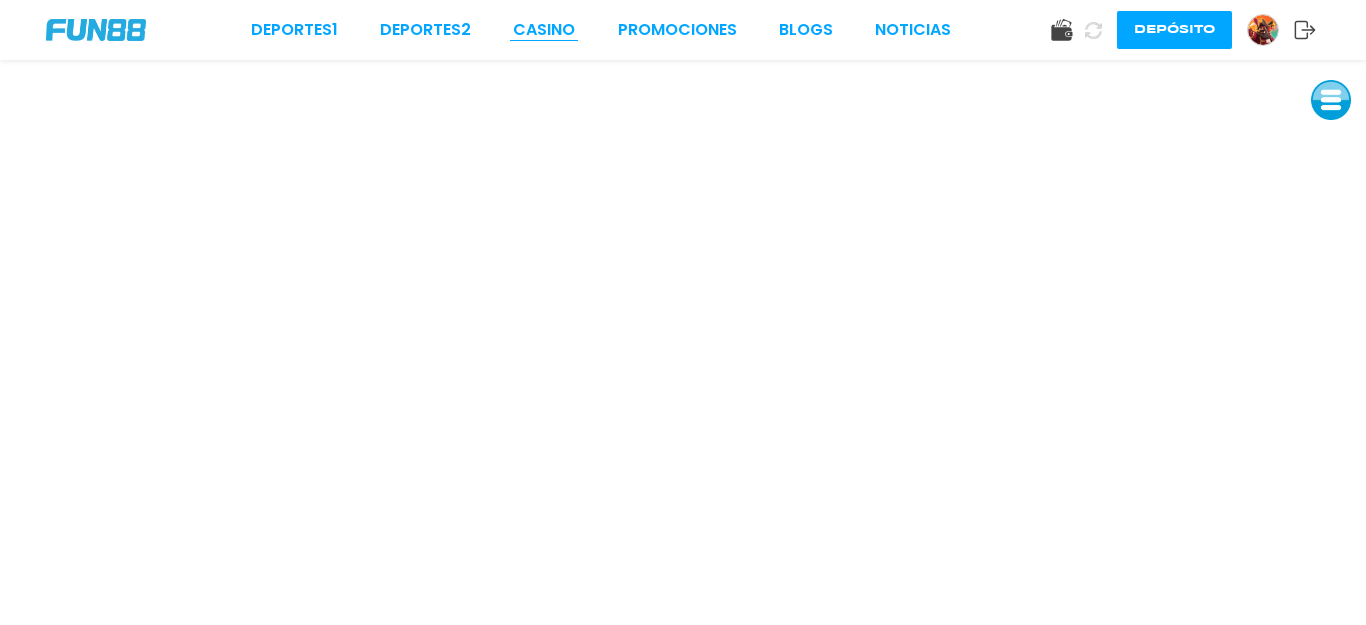 click on "CASINO" at bounding box center (544, 30) 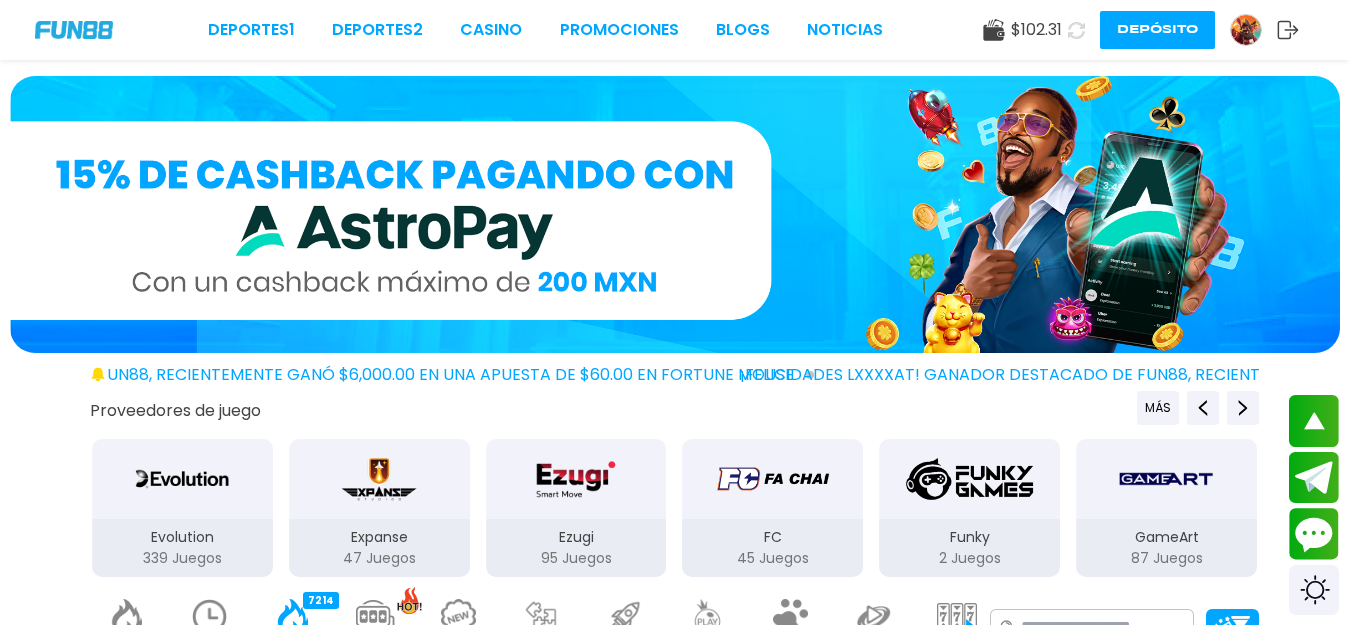scroll, scrollTop: 546, scrollLeft: 0, axis: vertical 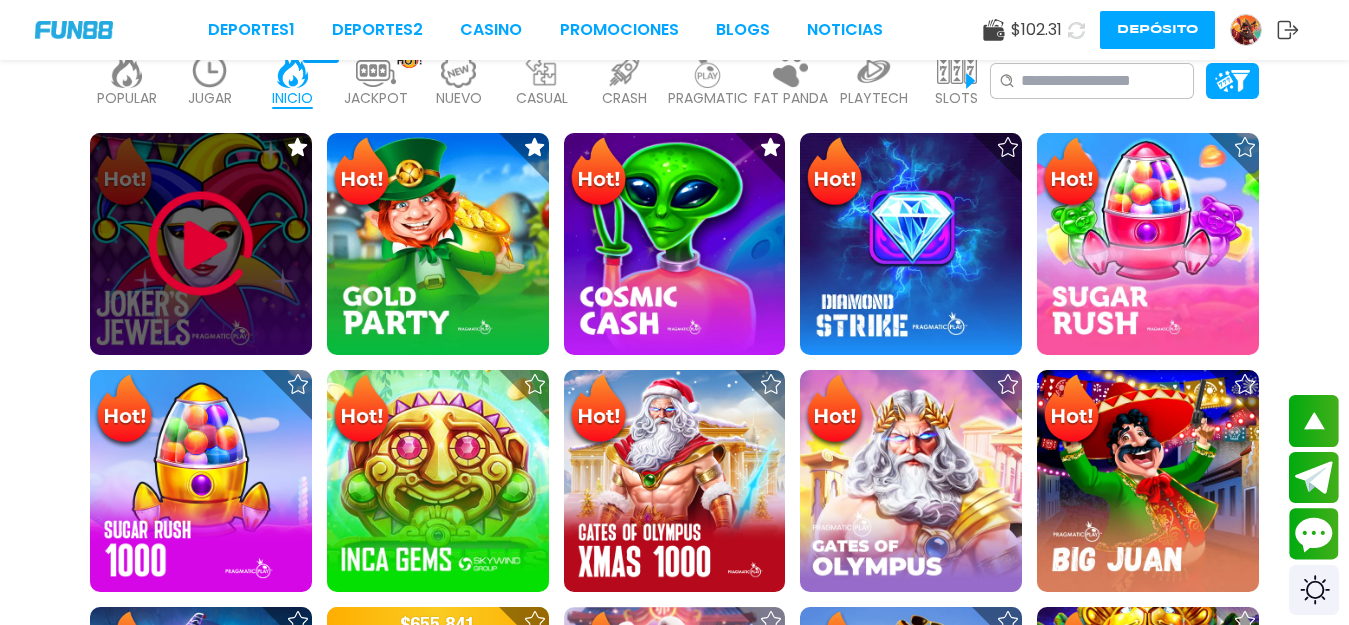 click at bounding box center (201, 244) 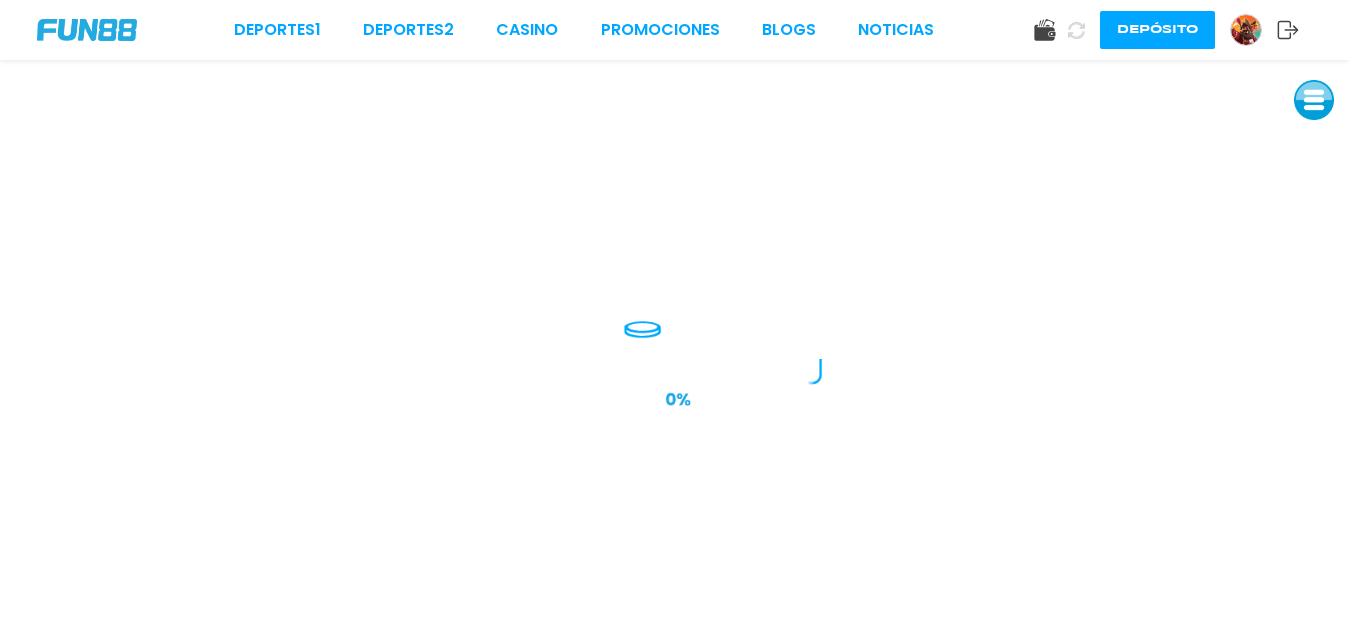 scroll, scrollTop: 0, scrollLeft: 0, axis: both 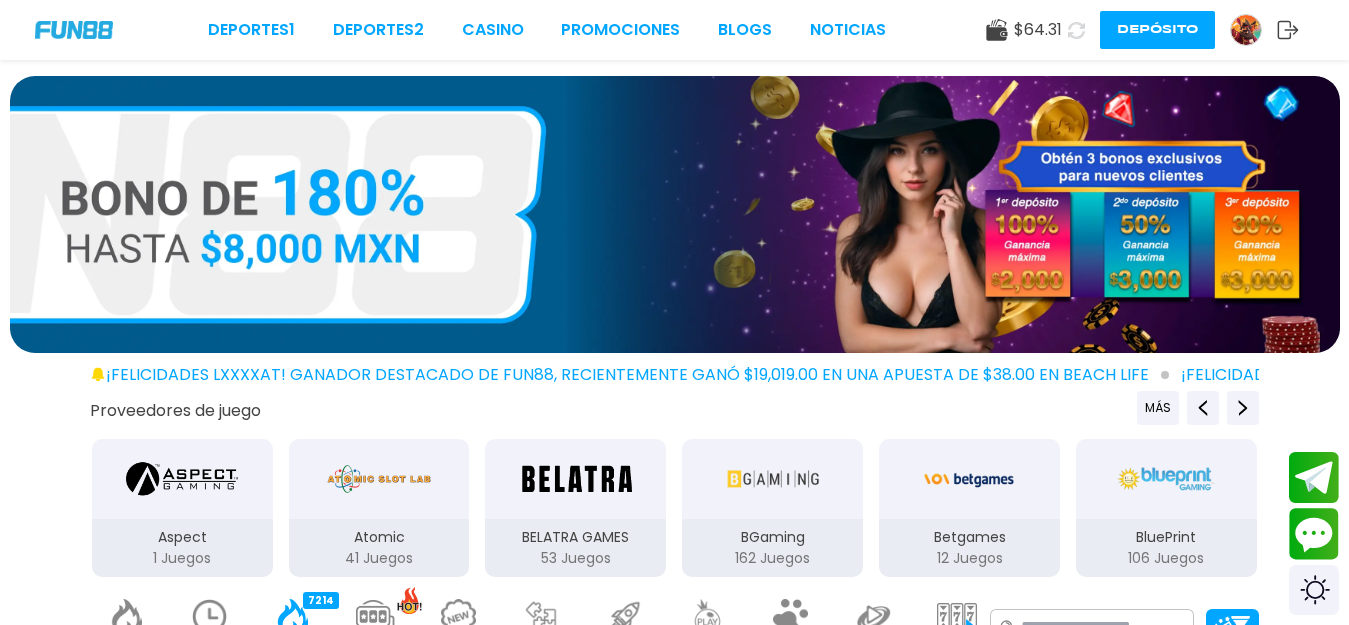 click at bounding box center [210, 616] 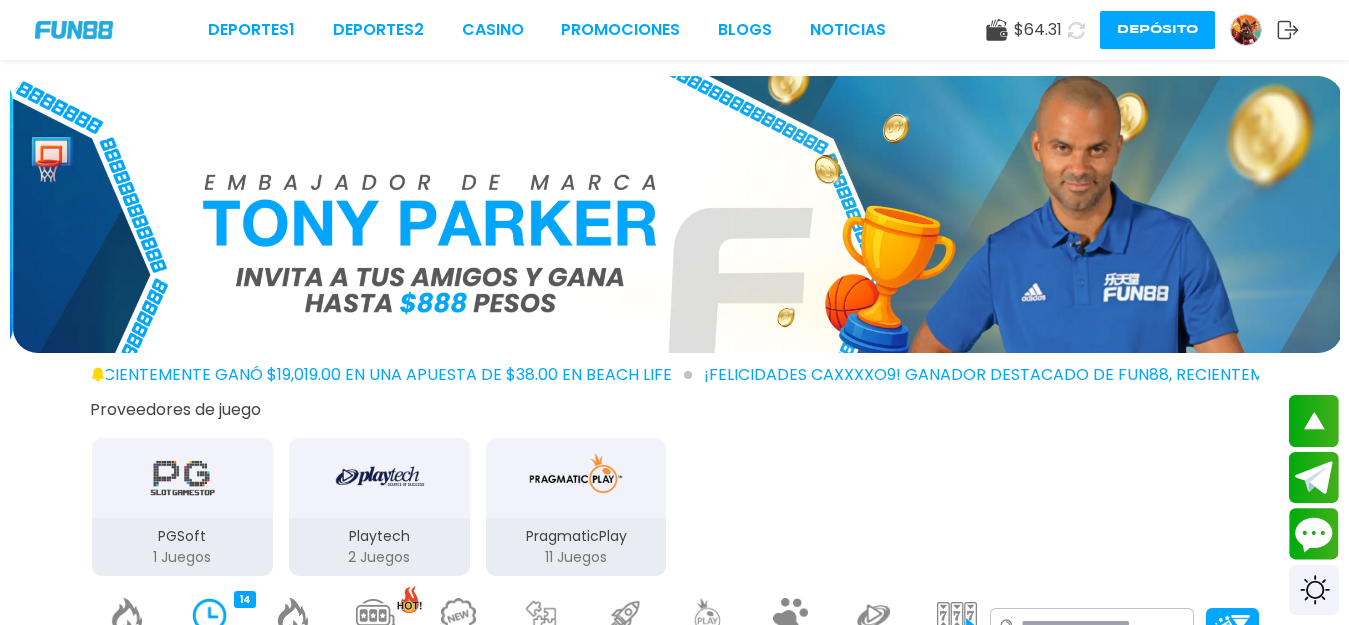 scroll, scrollTop: 546, scrollLeft: 0, axis: vertical 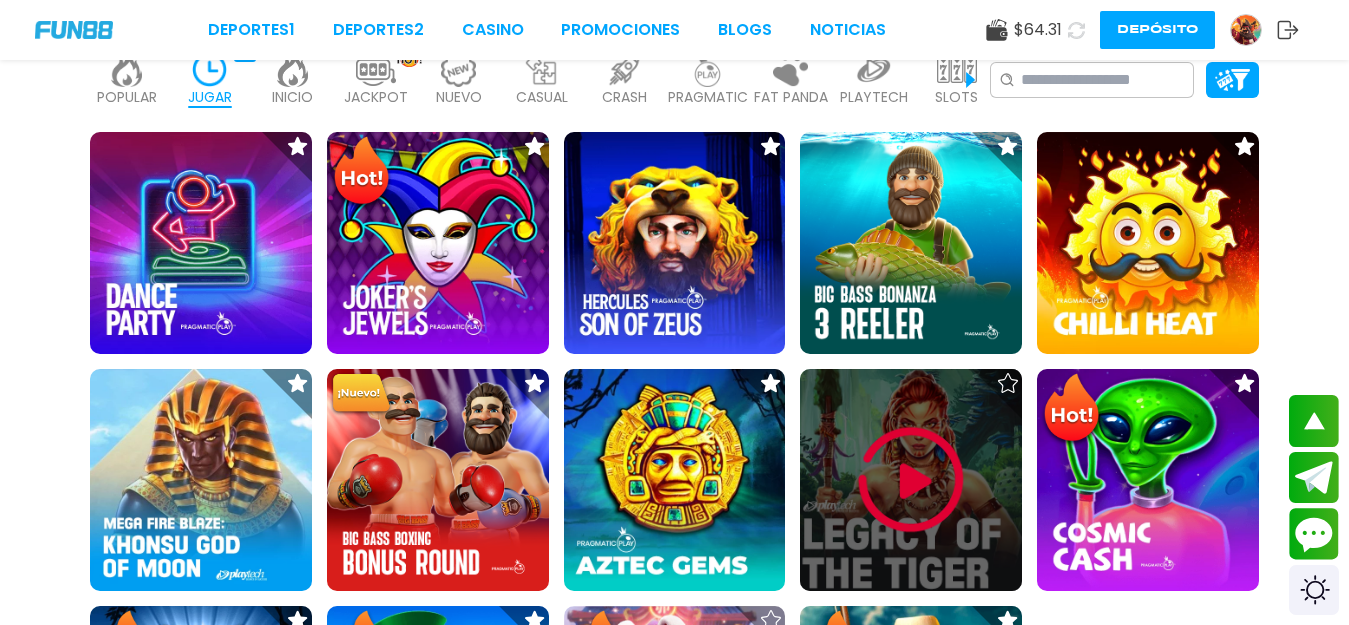 click at bounding box center [911, 480] 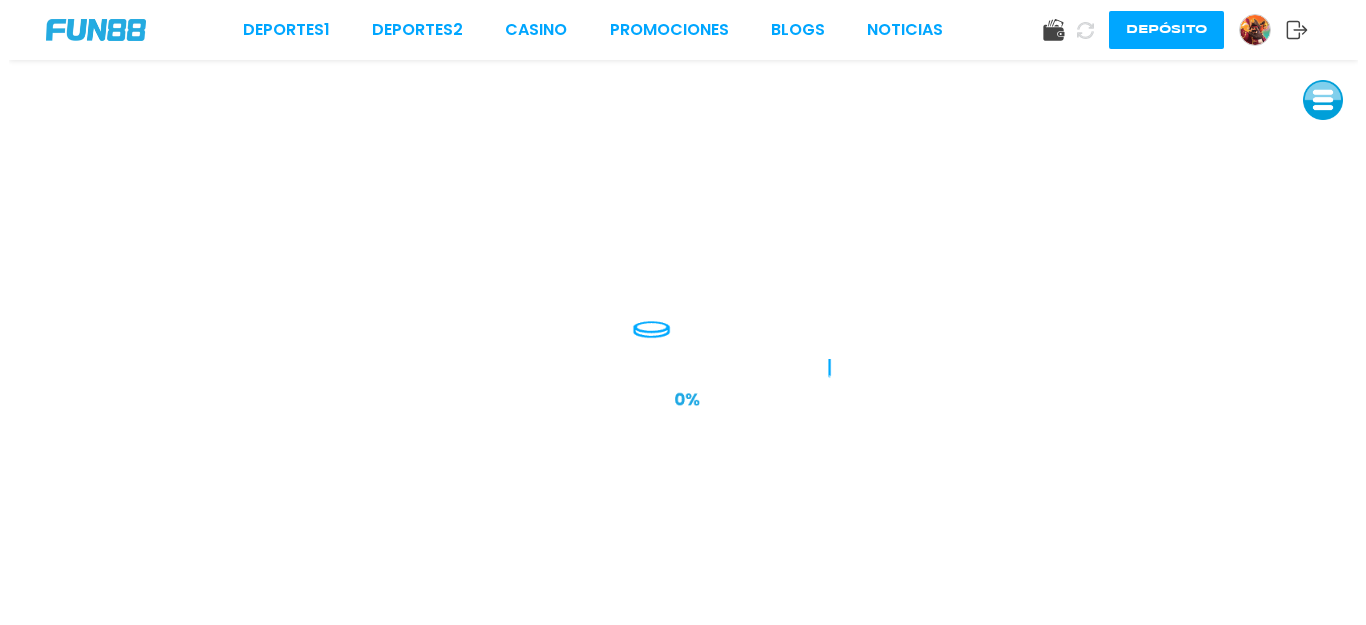 scroll, scrollTop: 0, scrollLeft: 0, axis: both 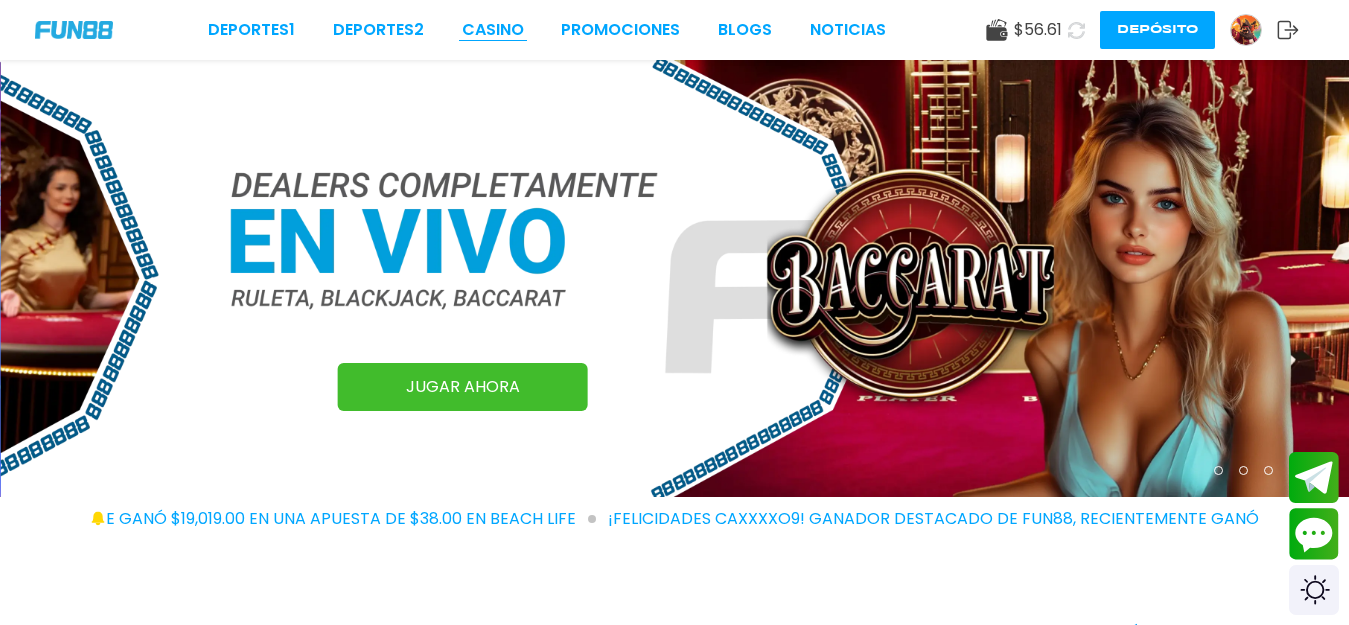 click on "CASINO" at bounding box center (493, 30) 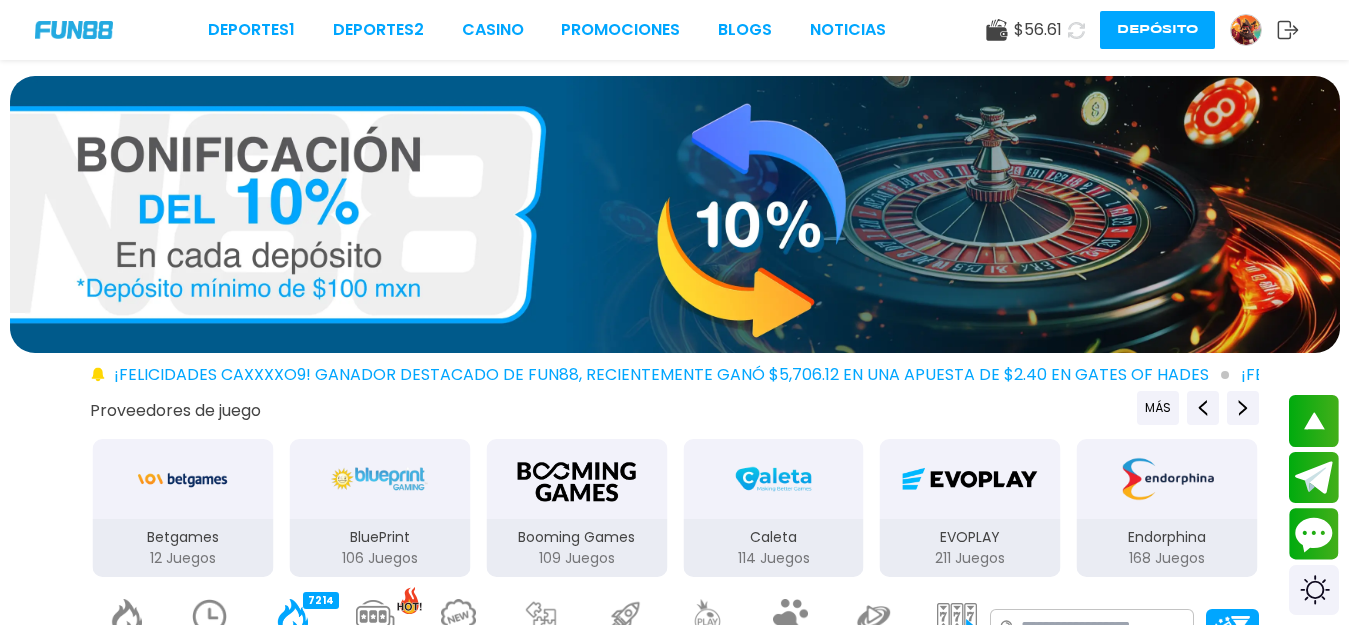 scroll, scrollTop: 873, scrollLeft: 0, axis: vertical 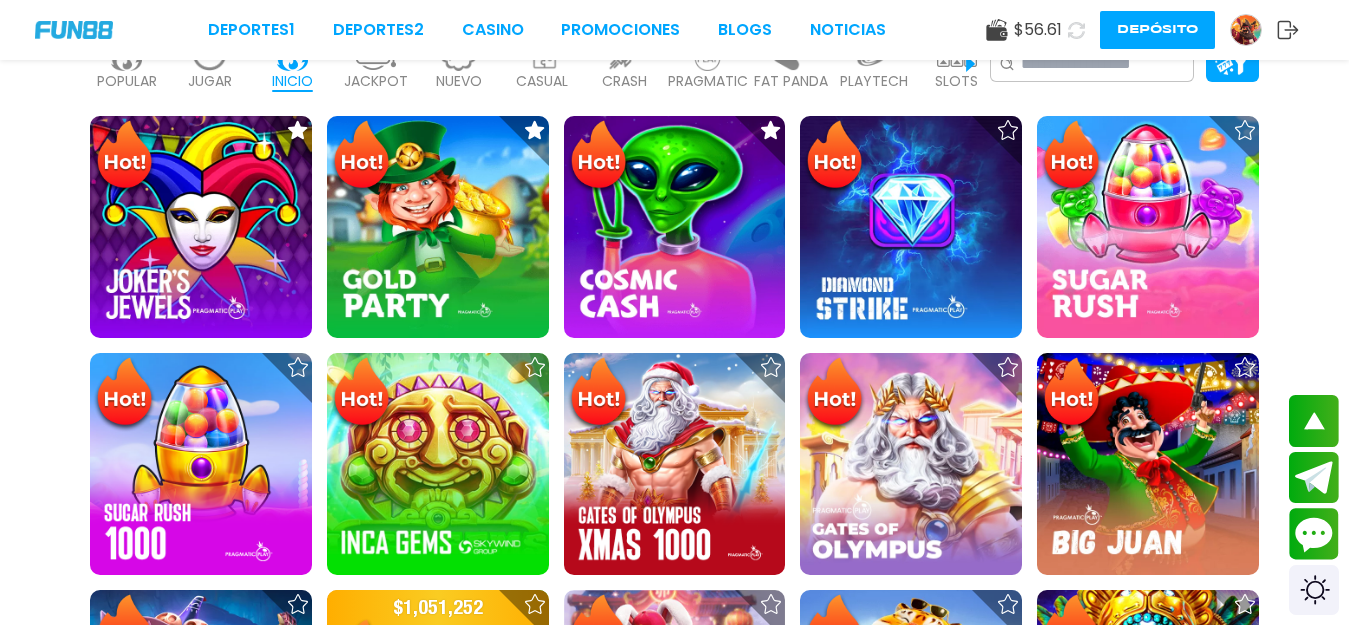 click at bounding box center (210, 53) 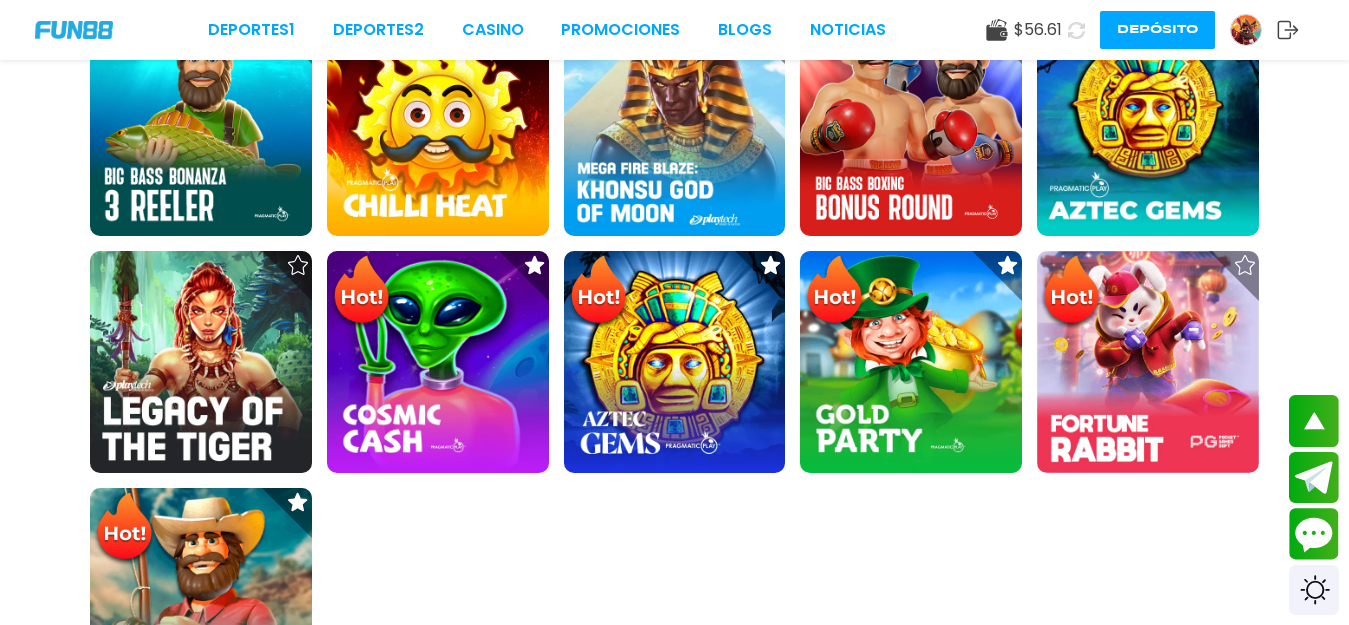 scroll, scrollTop: 896, scrollLeft: 0, axis: vertical 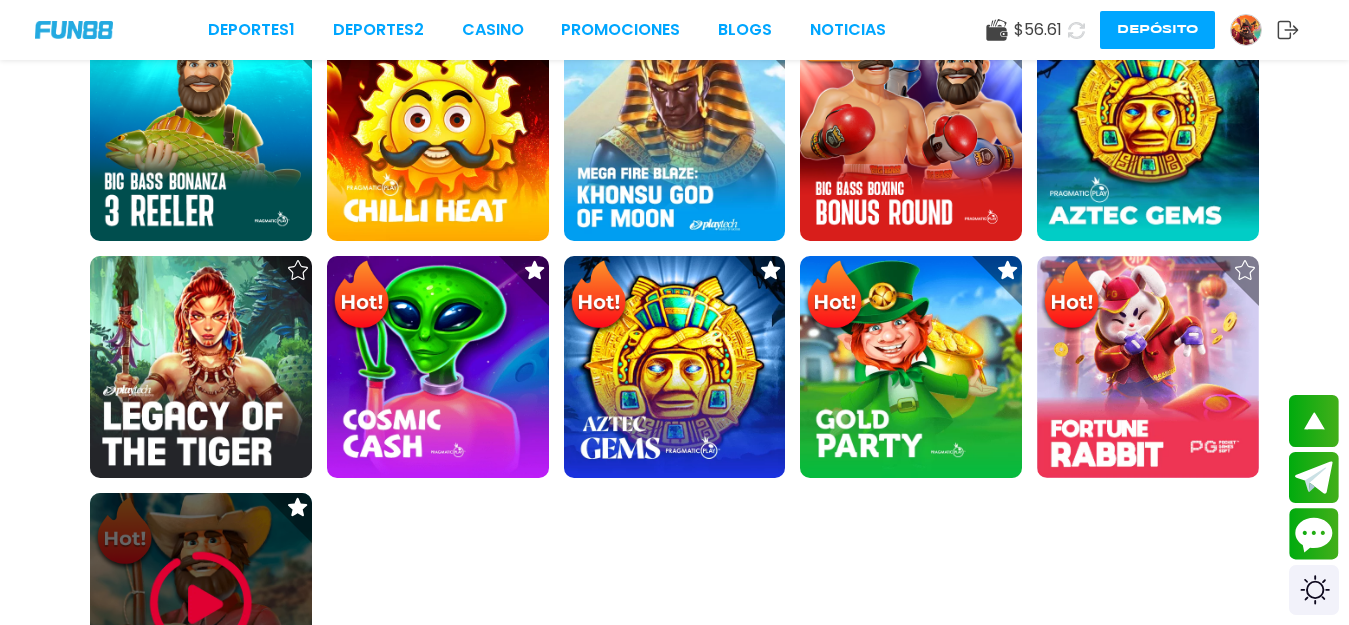 click at bounding box center (201, 603) 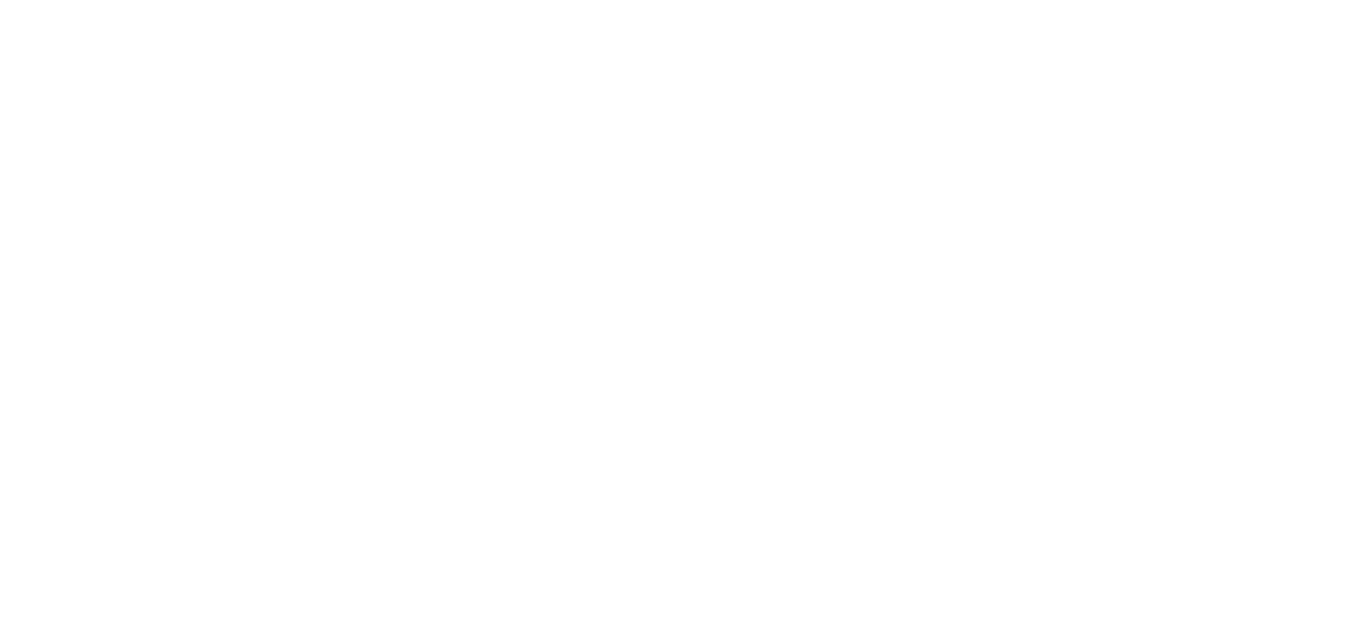 scroll, scrollTop: 0, scrollLeft: 0, axis: both 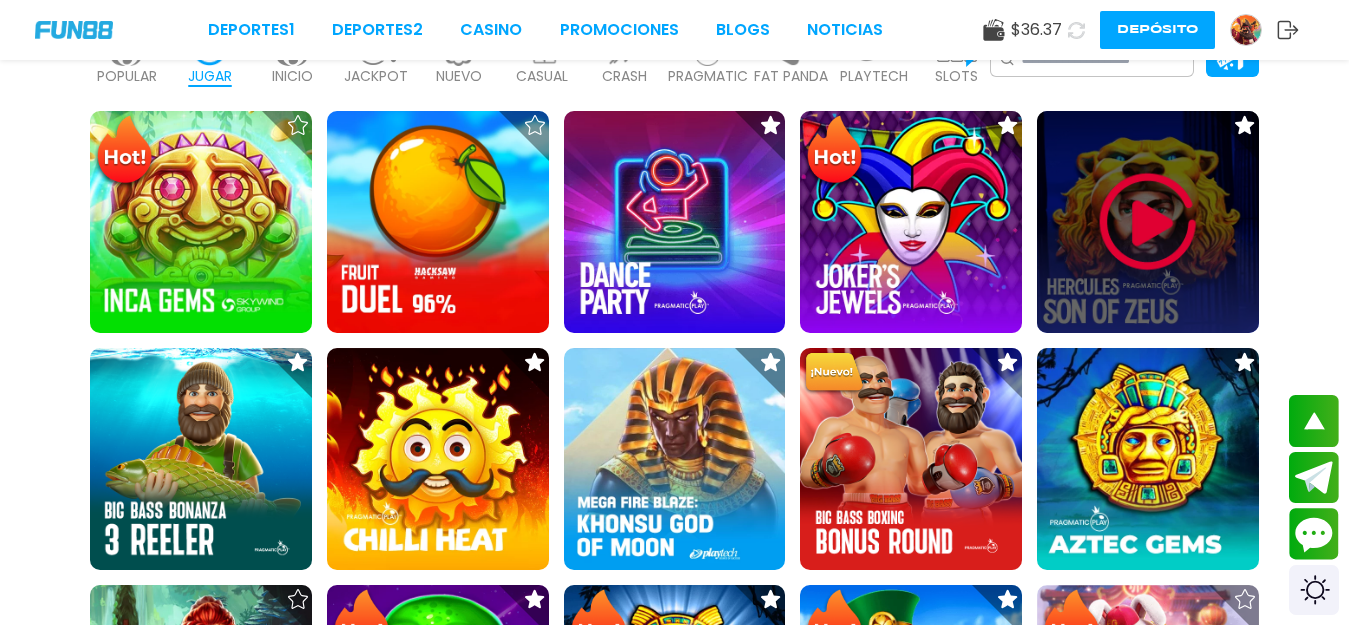 click at bounding box center (1148, 222) 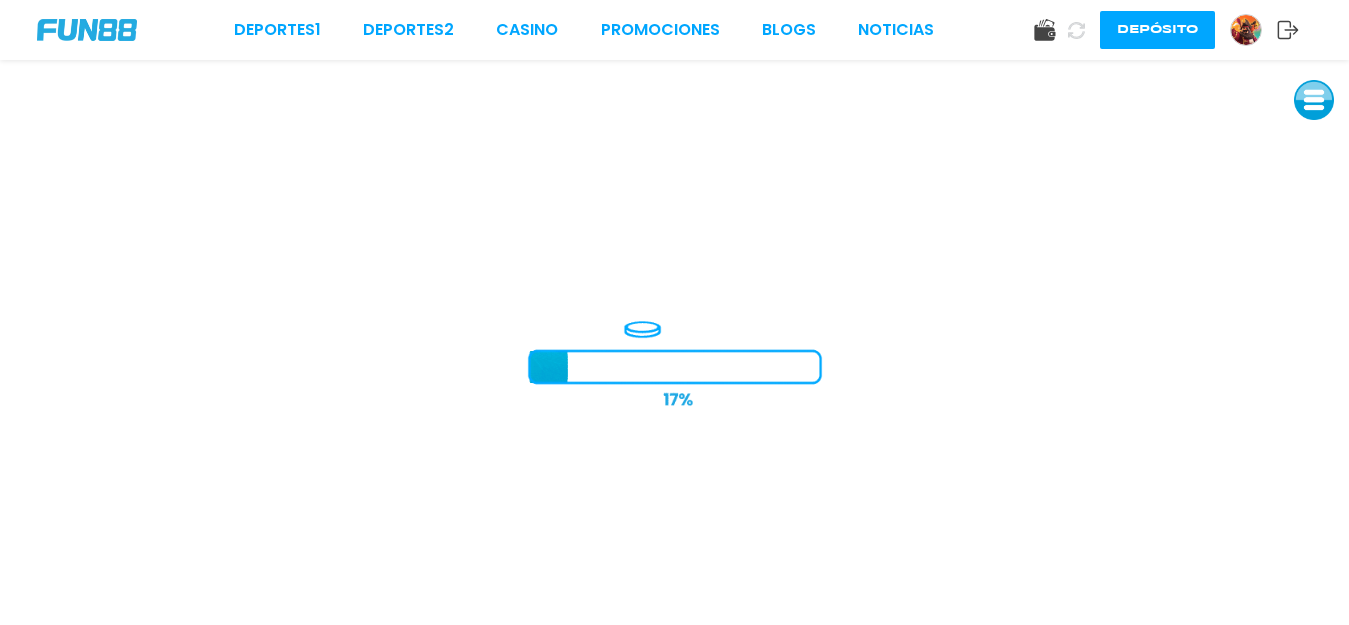 scroll, scrollTop: 0, scrollLeft: 0, axis: both 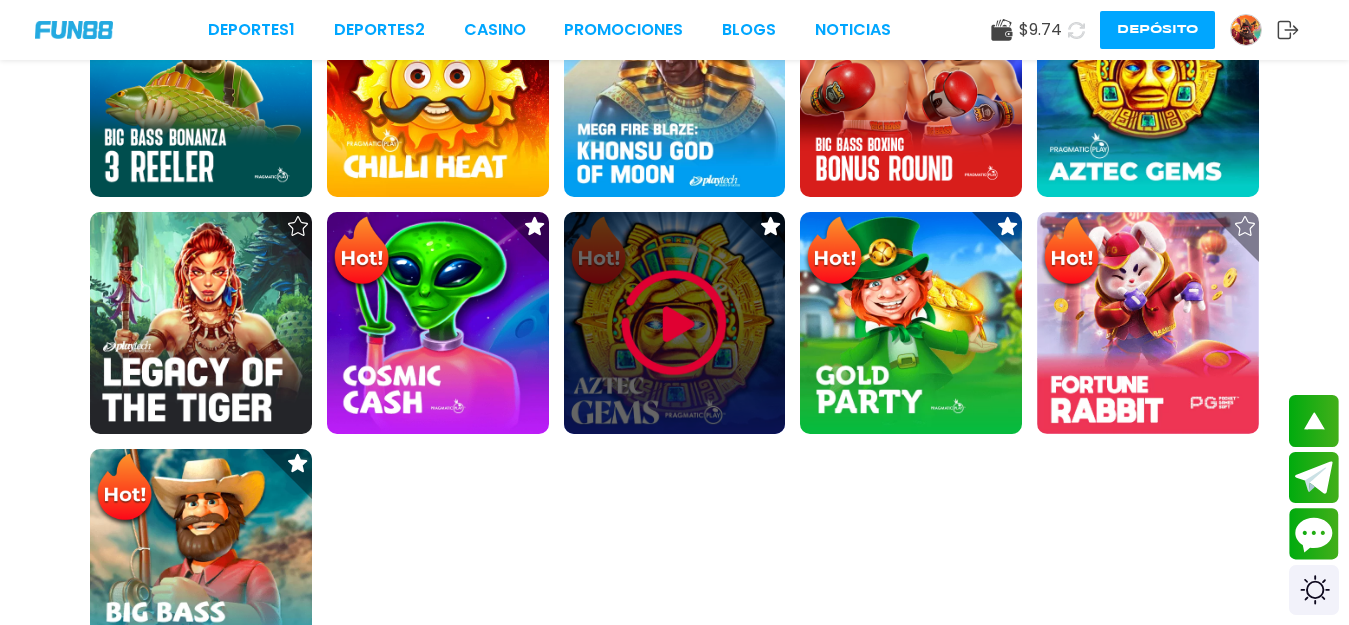 click at bounding box center (674, 323) 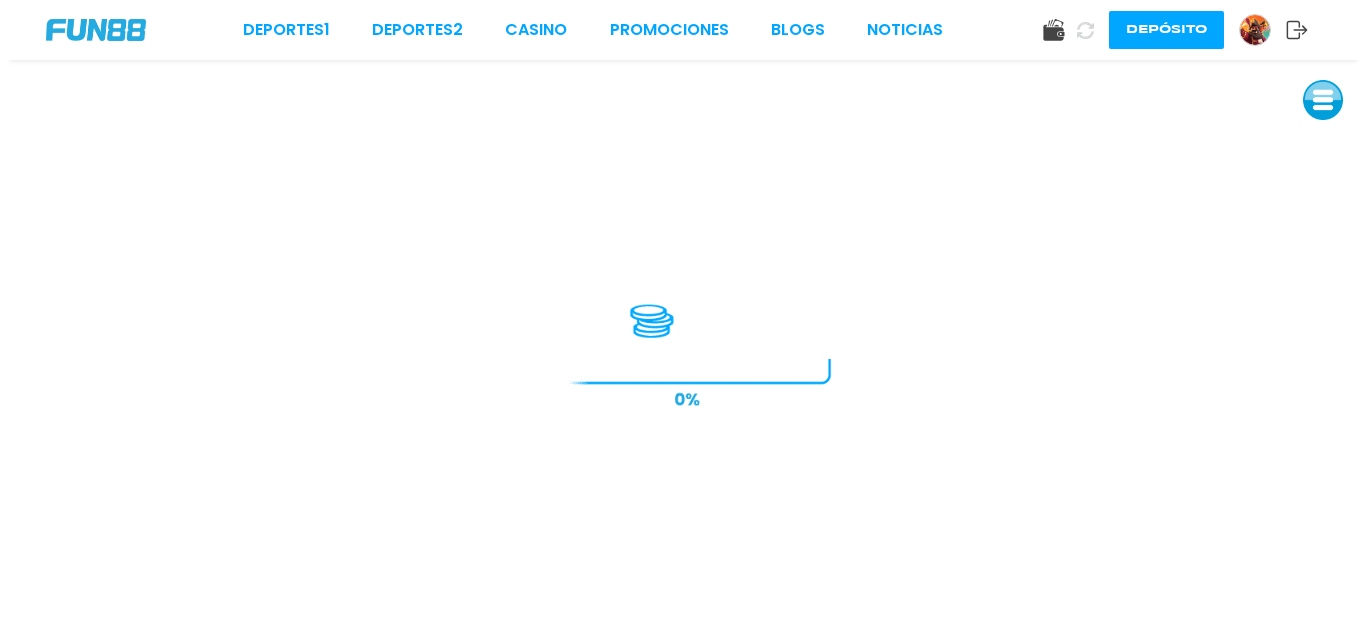 scroll, scrollTop: 0, scrollLeft: 0, axis: both 